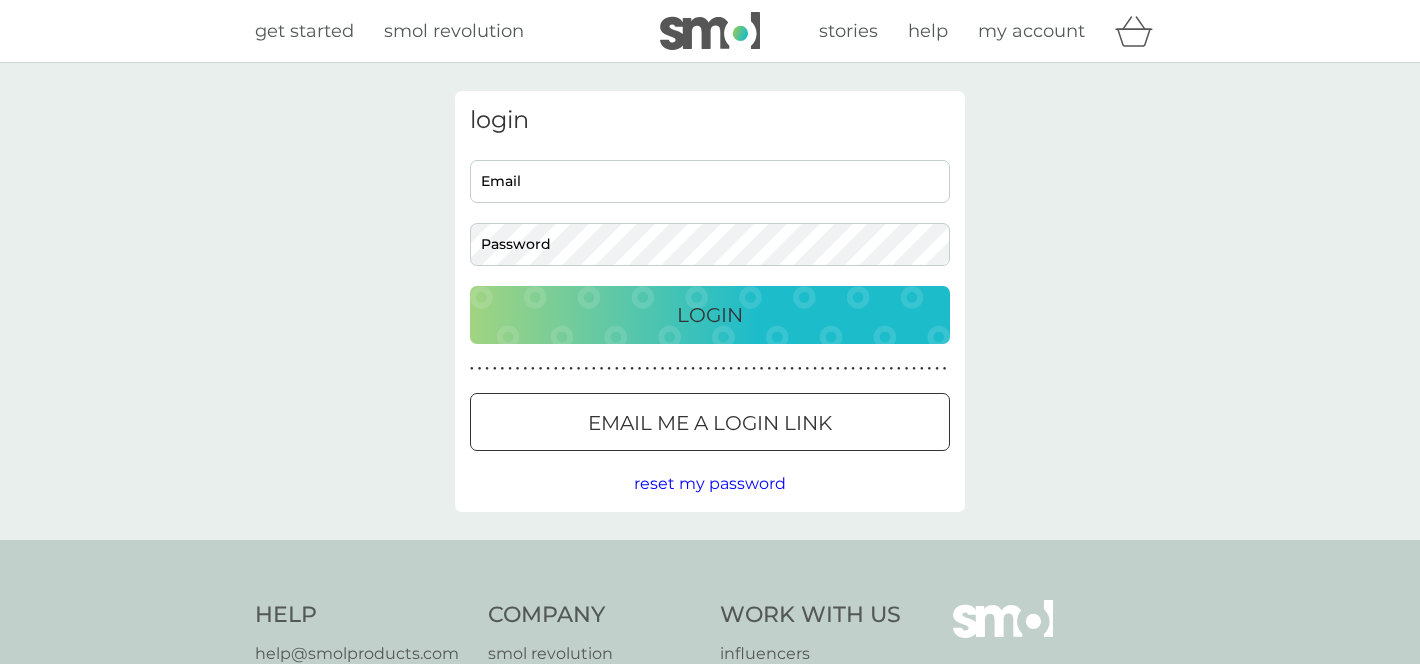 scroll, scrollTop: 0, scrollLeft: 0, axis: both 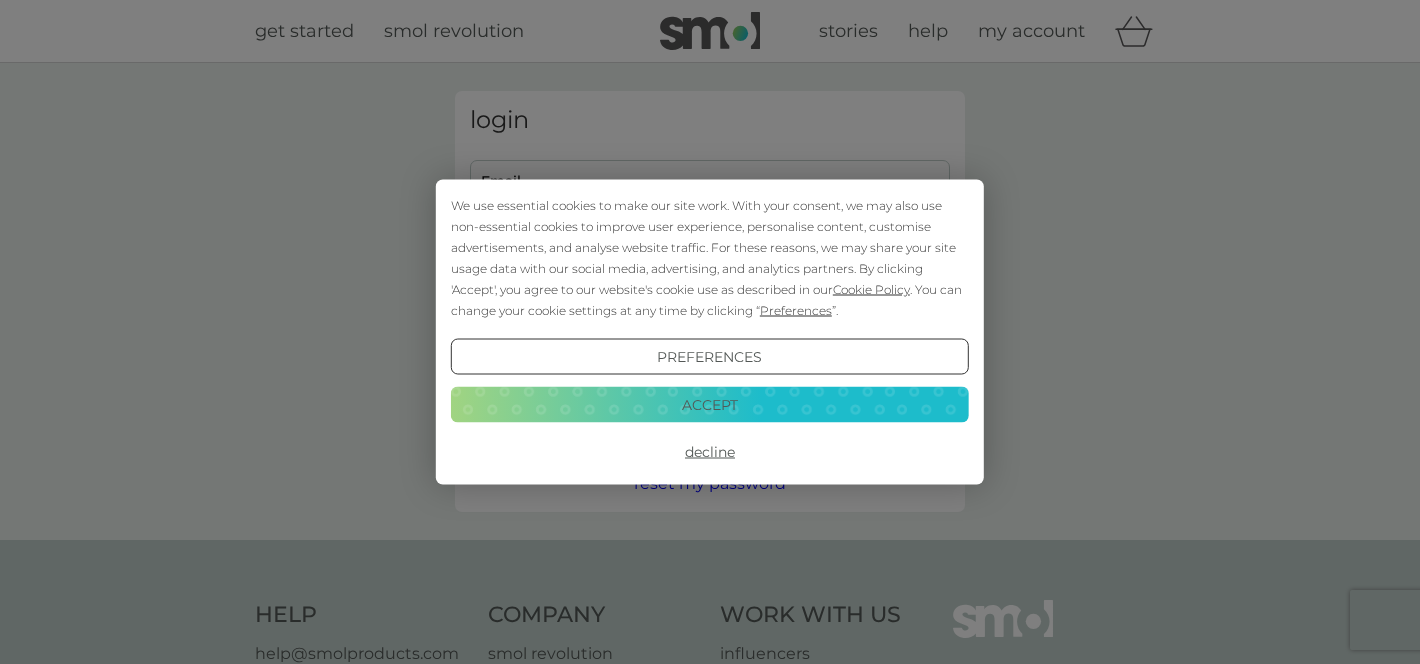 click on "Decline" at bounding box center (710, 452) 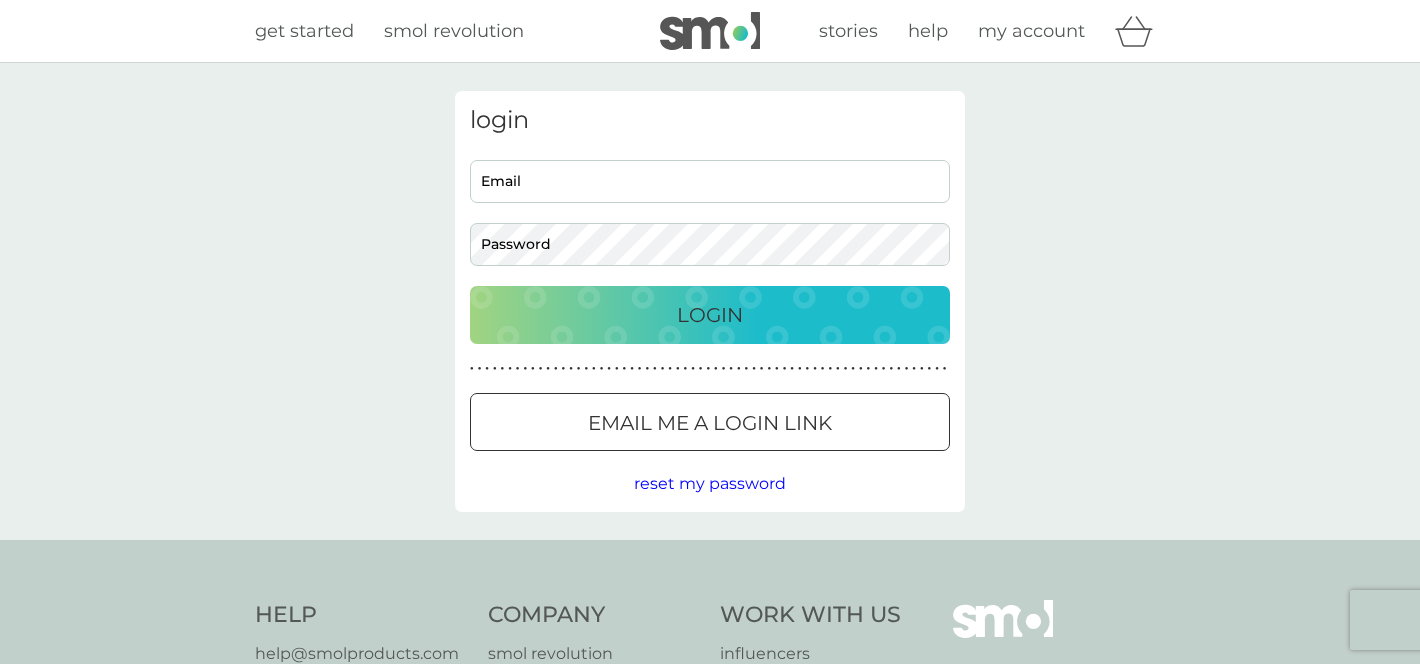 scroll, scrollTop: 0, scrollLeft: 0, axis: both 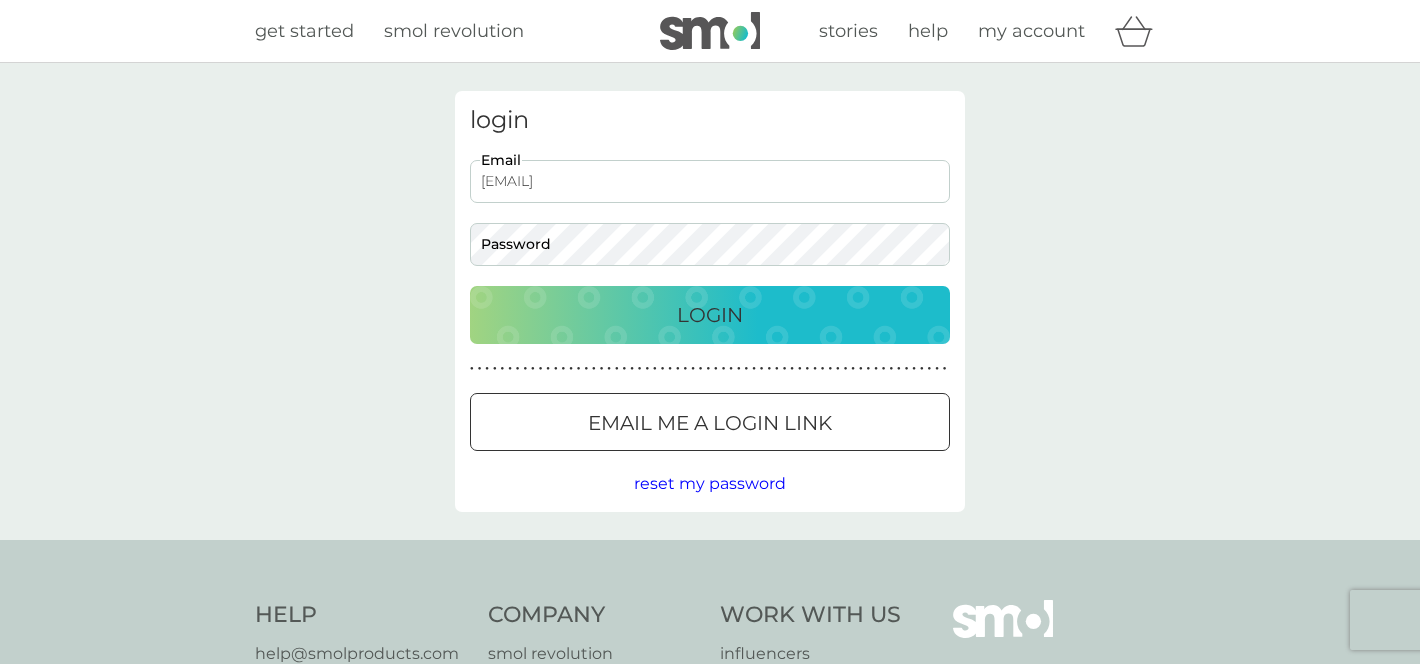 type on "maevebaines@icloud.com" 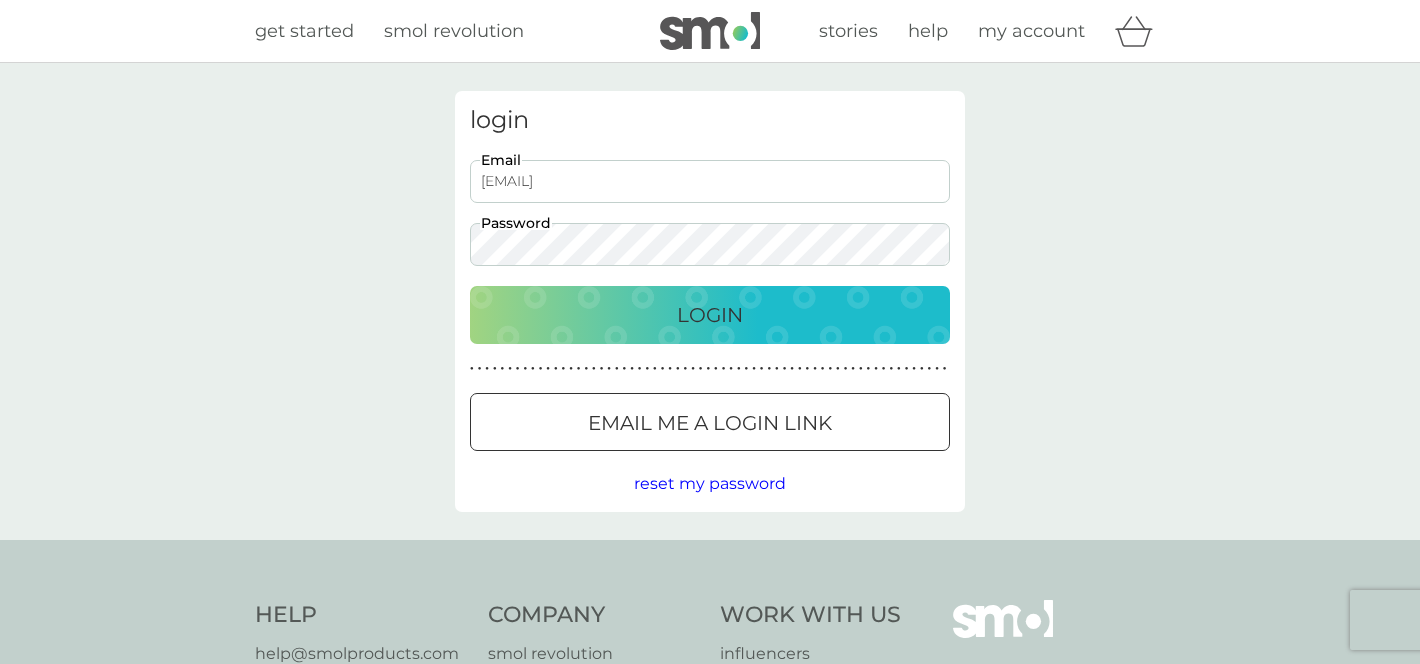click on "Login" at bounding box center (710, 315) 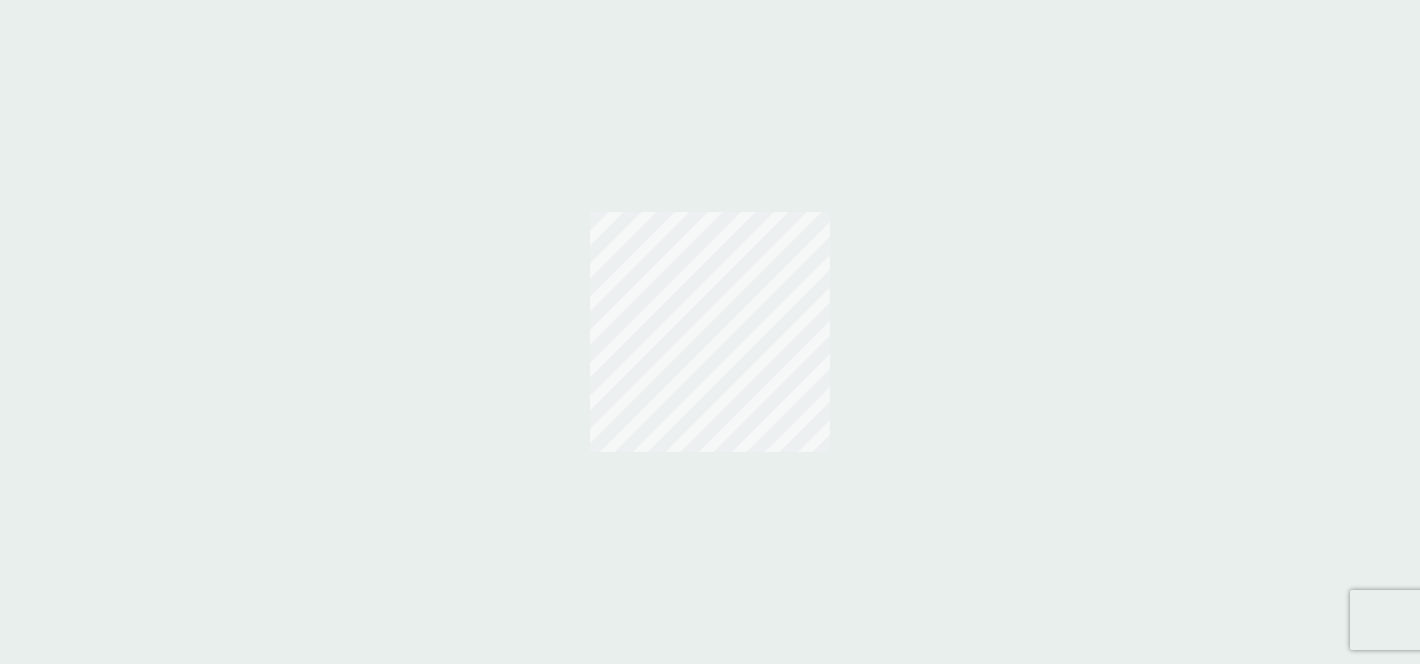 scroll, scrollTop: 0, scrollLeft: 0, axis: both 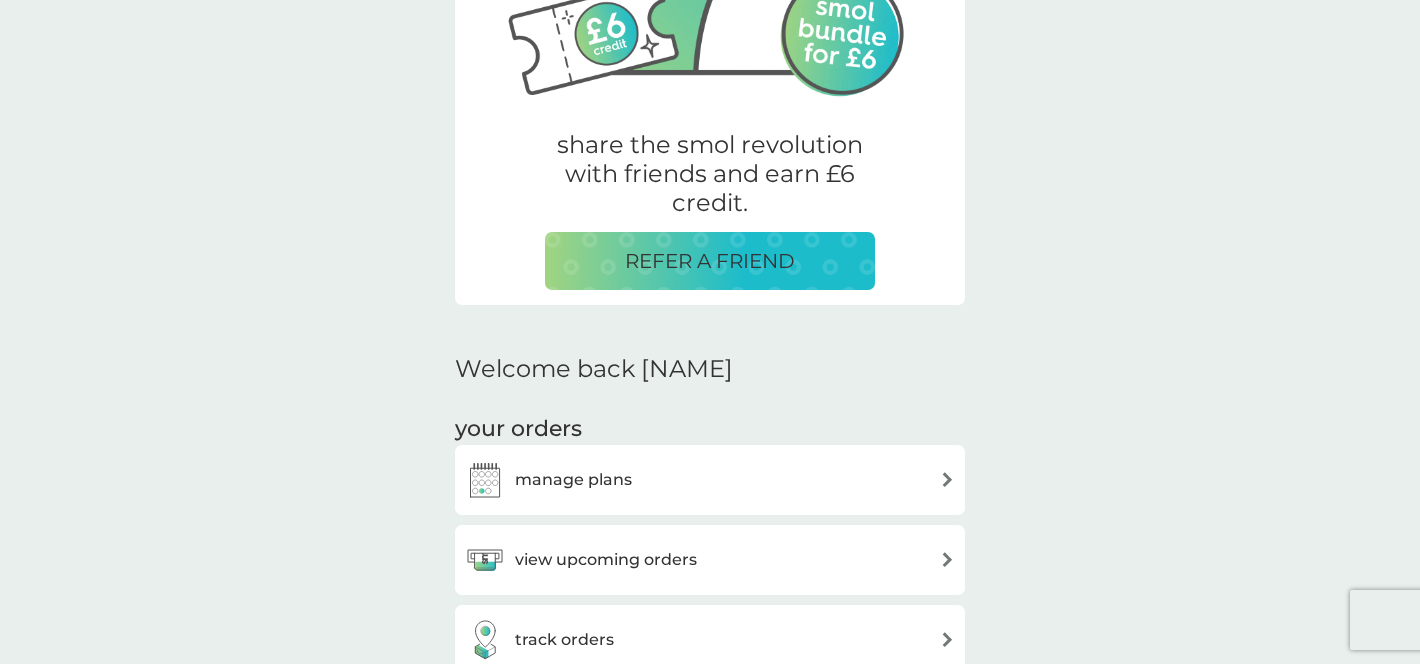click on "manage plans" at bounding box center [710, 480] 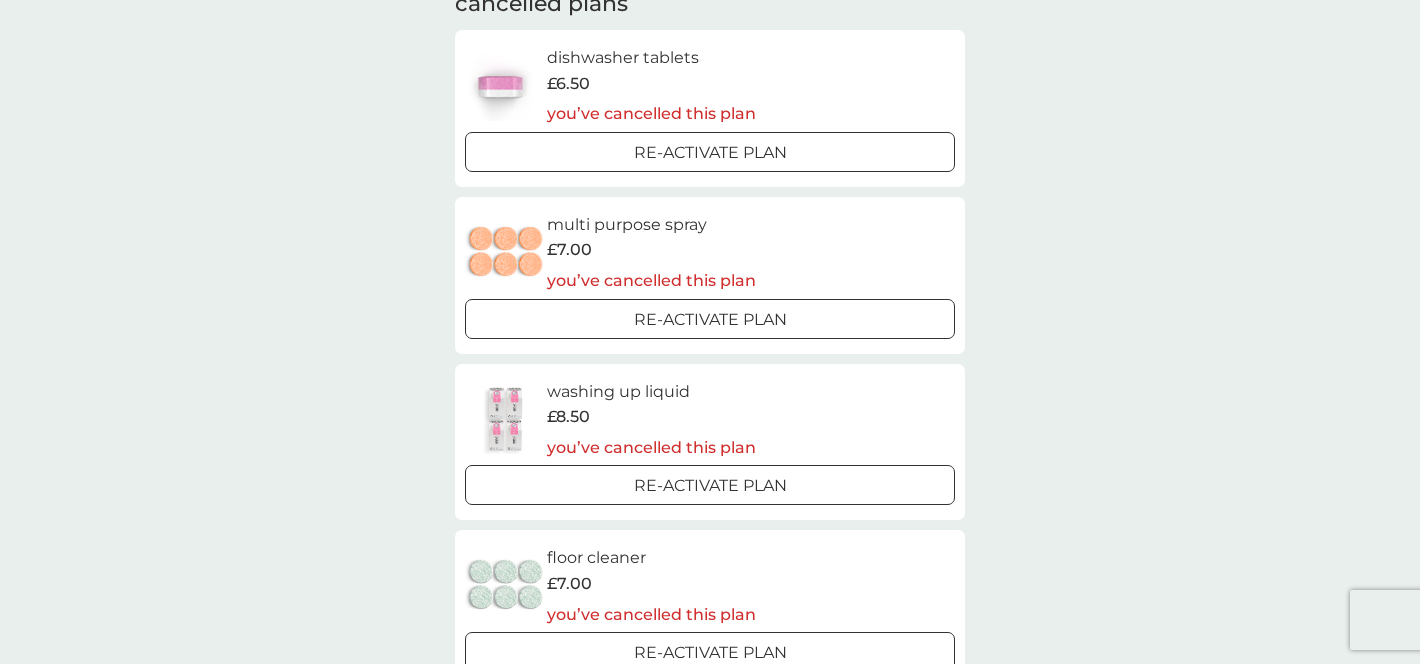scroll, scrollTop: 368, scrollLeft: 0, axis: vertical 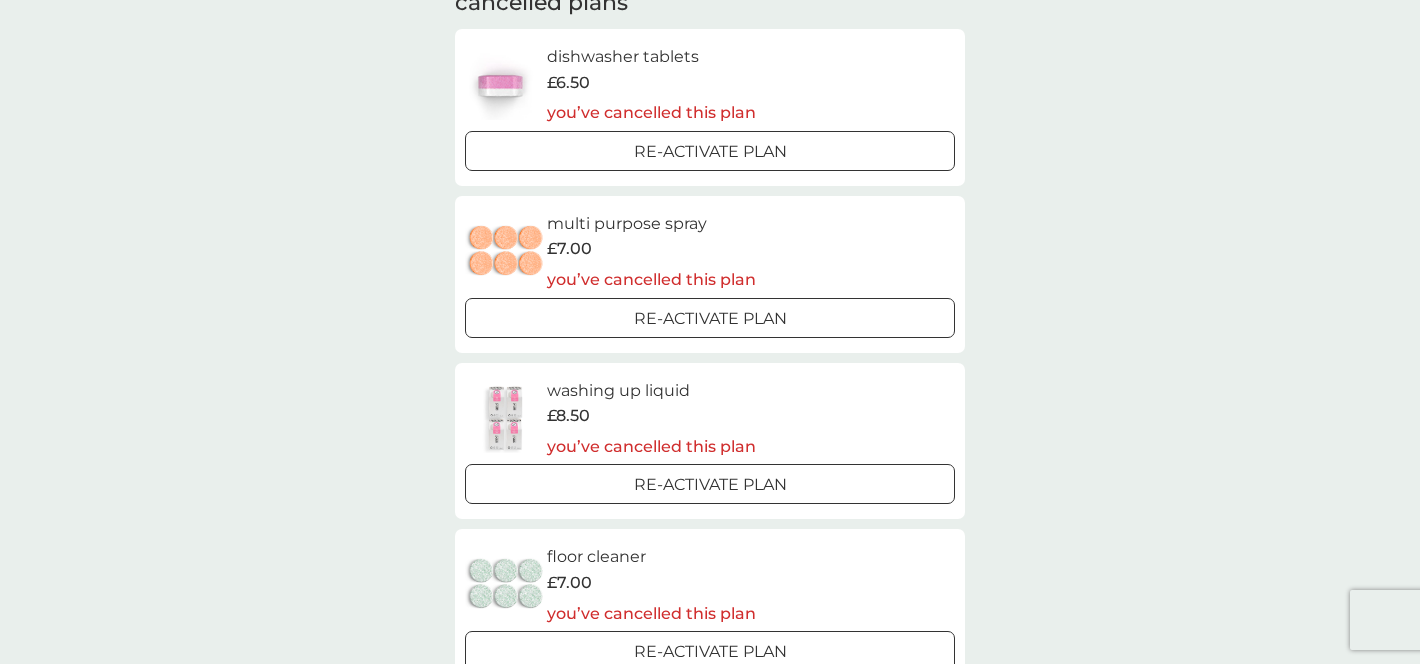 click at bounding box center (710, 485) 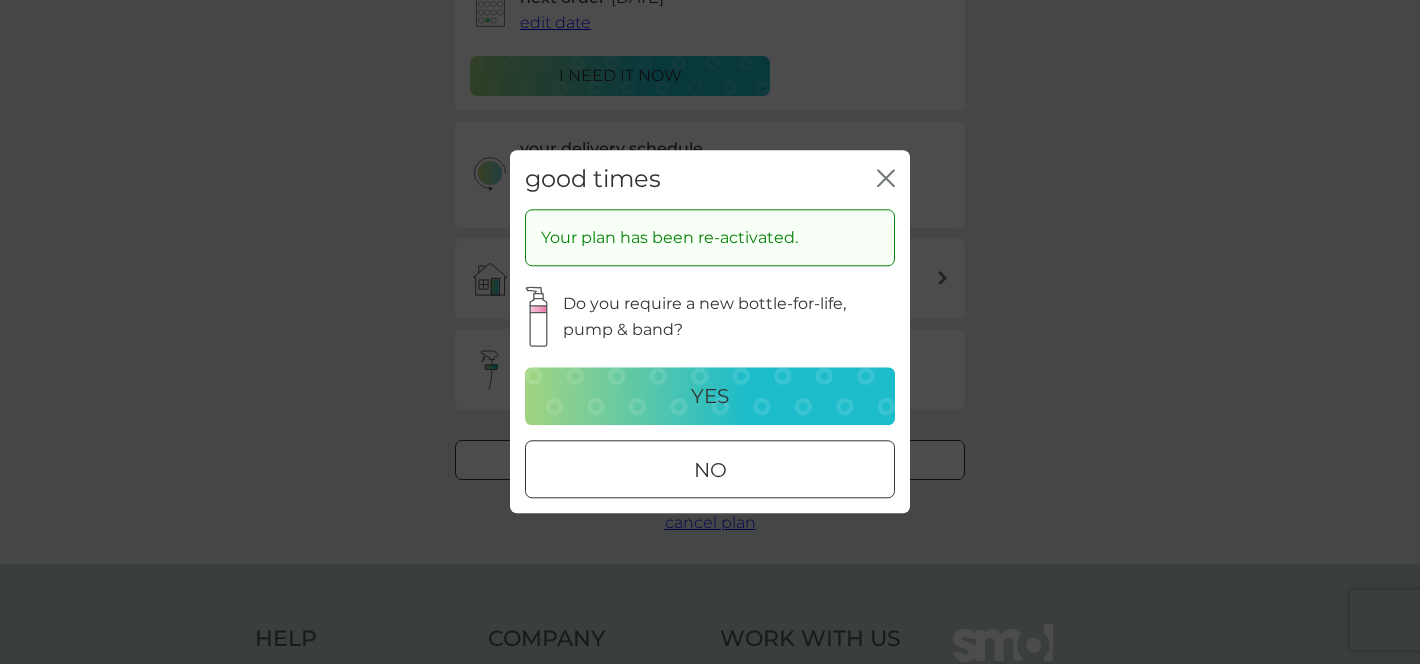 scroll, scrollTop: 0, scrollLeft: 0, axis: both 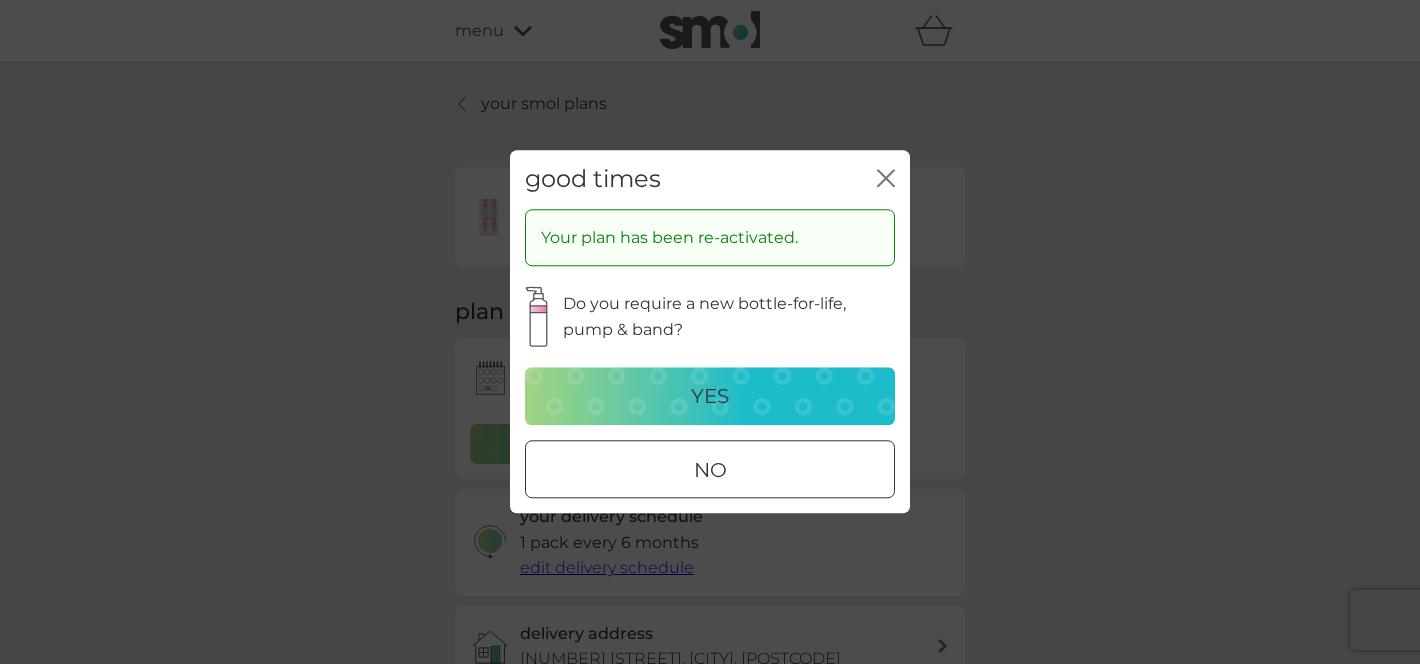 click on "no" at bounding box center (710, 471) 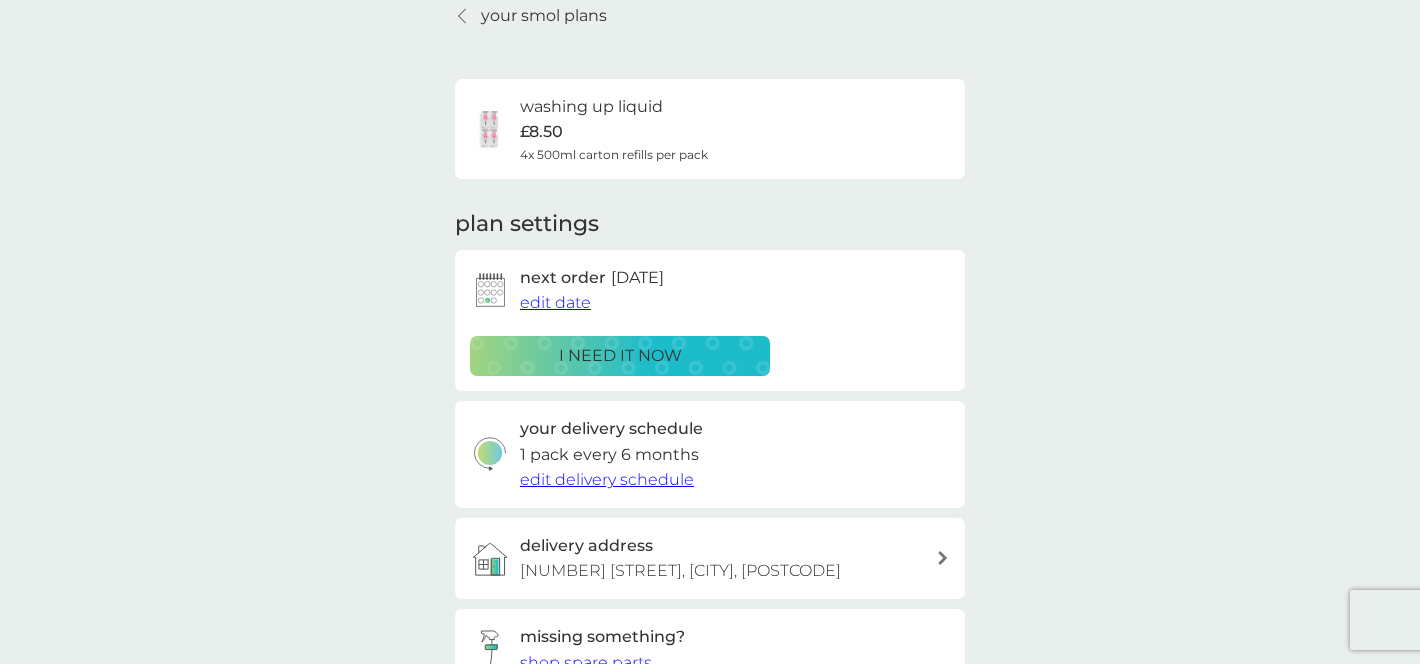 scroll, scrollTop: 89, scrollLeft: 0, axis: vertical 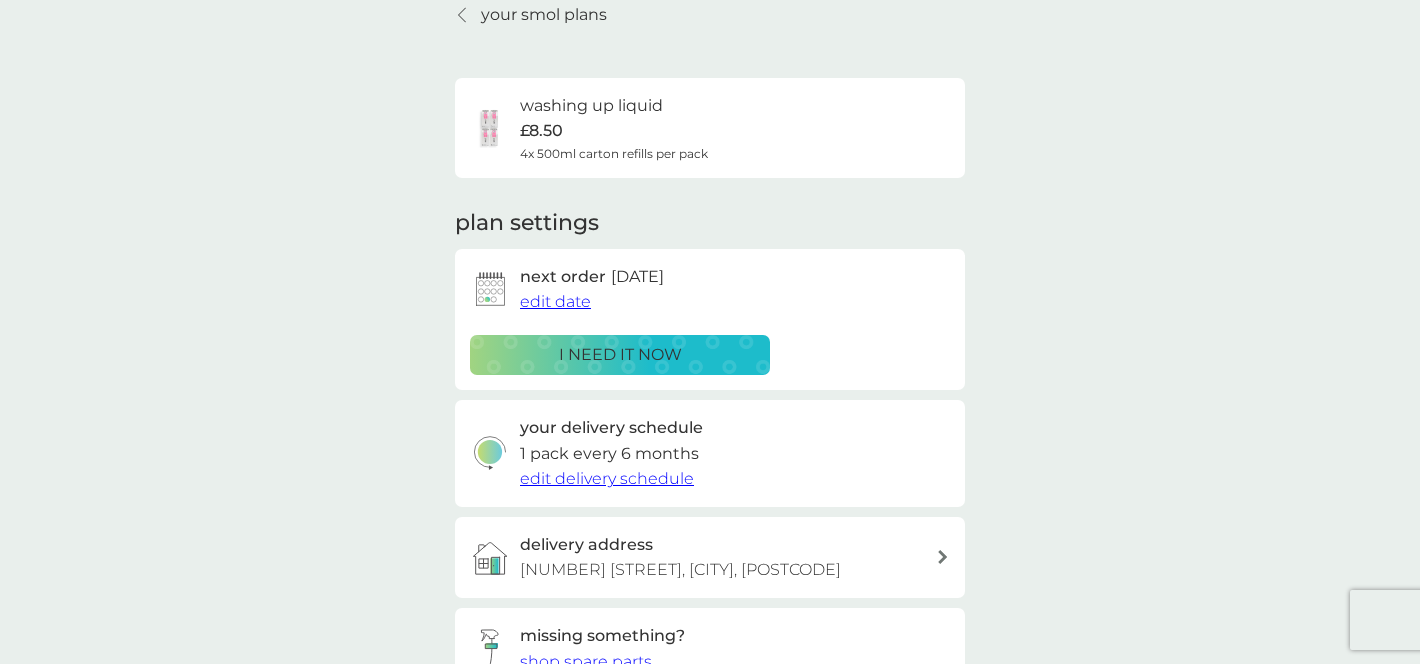 click on "edit date" at bounding box center (555, 301) 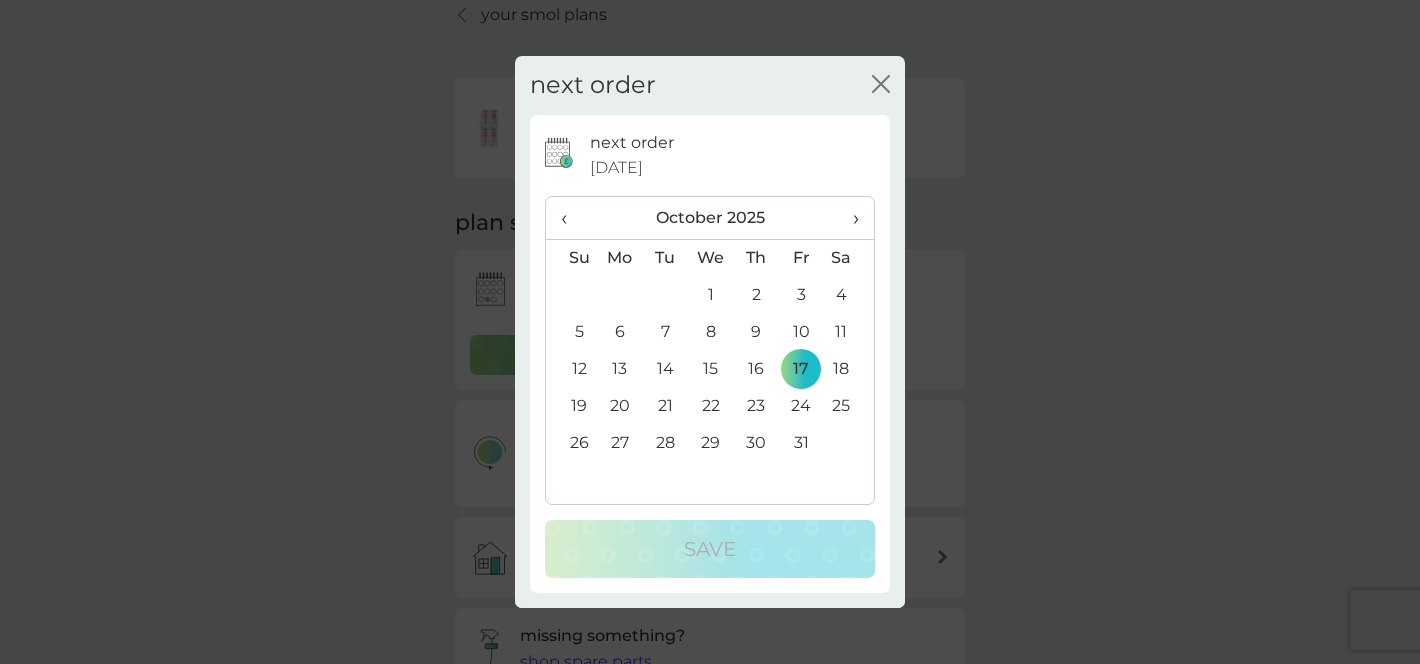 click on "‹" at bounding box center [571, 218] 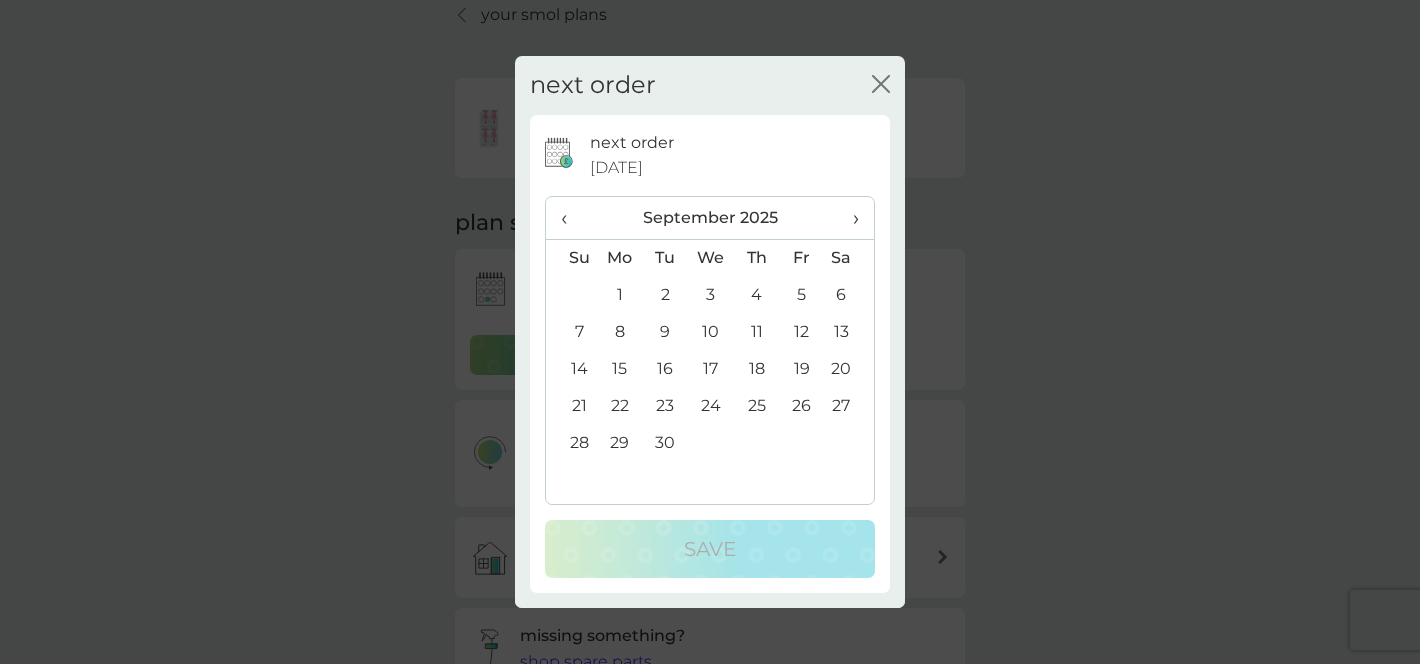 click on "‹" at bounding box center [571, 218] 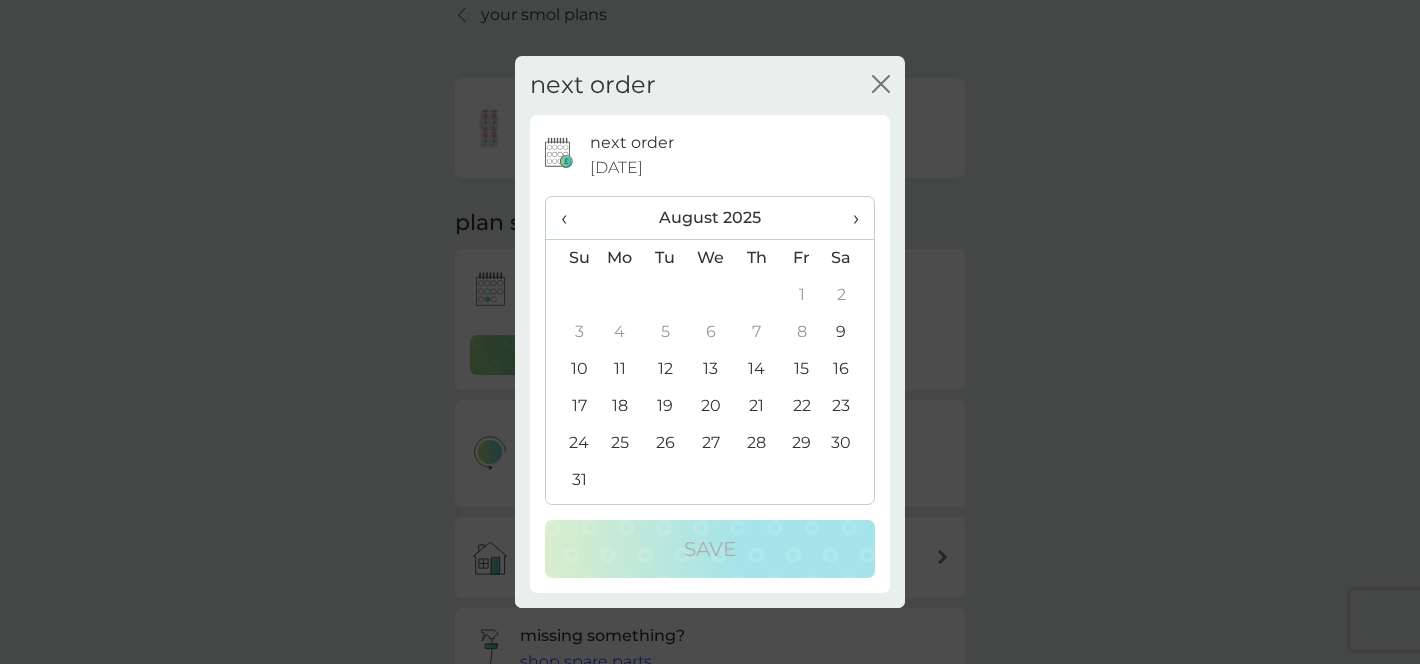 click on "‹" at bounding box center (571, 218) 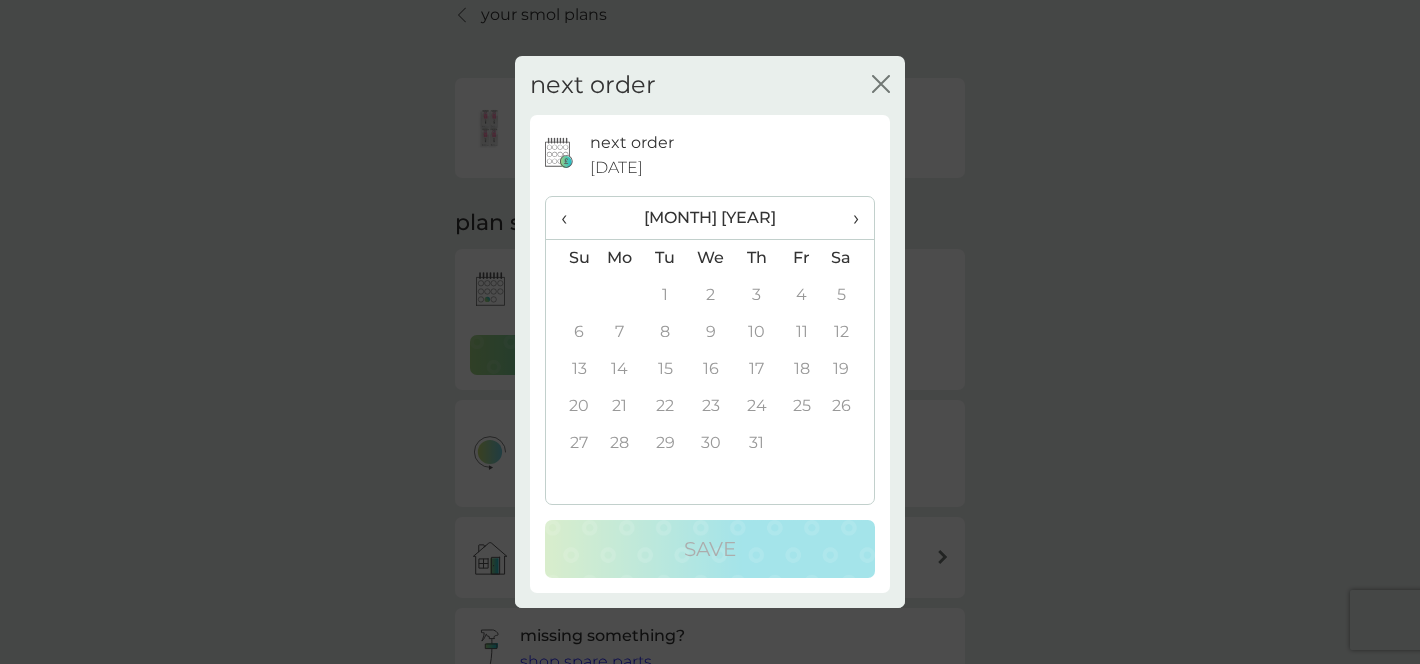 click on "›" at bounding box center [849, 218] 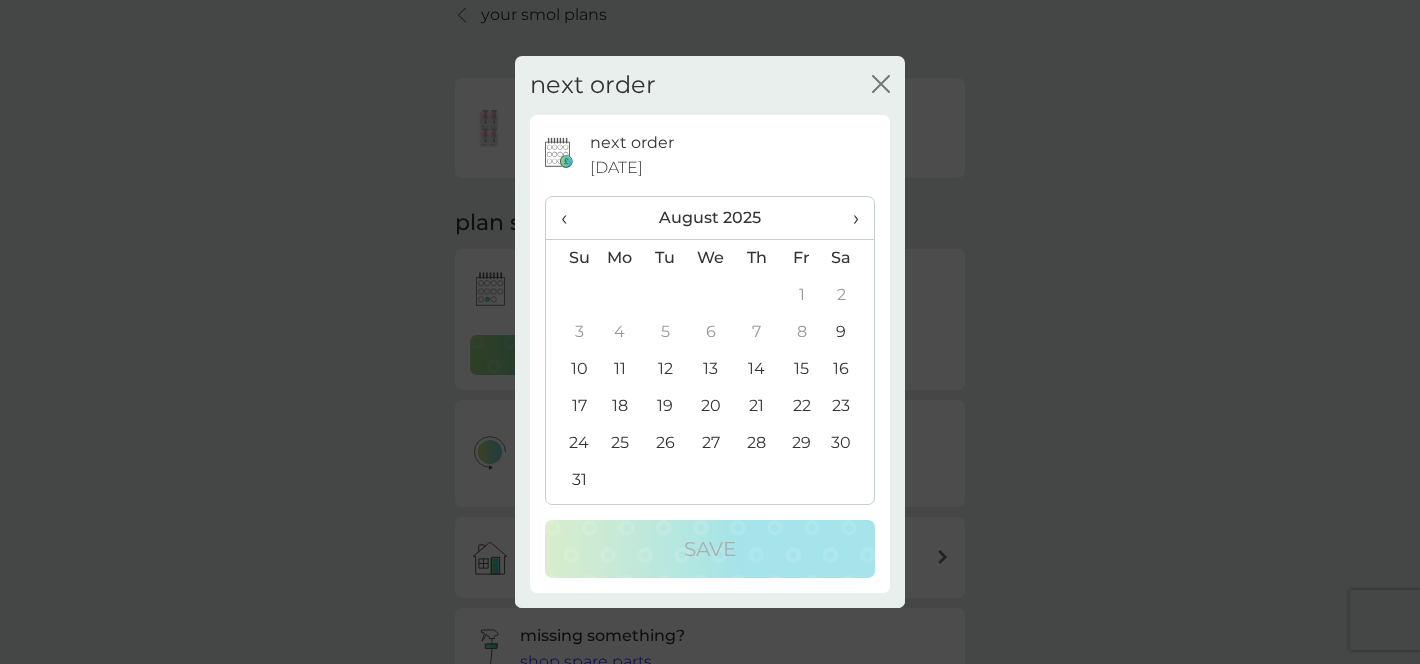 click on "next order close" at bounding box center (710, 85) 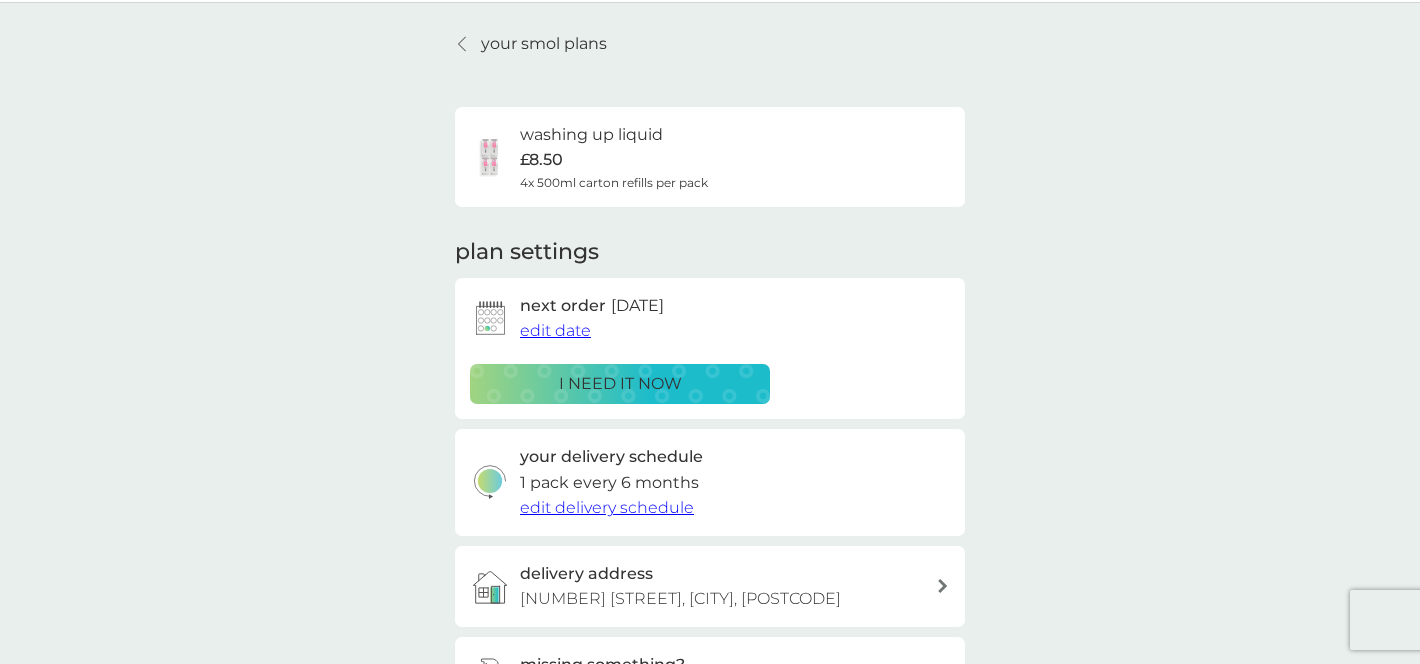 scroll, scrollTop: 0, scrollLeft: 0, axis: both 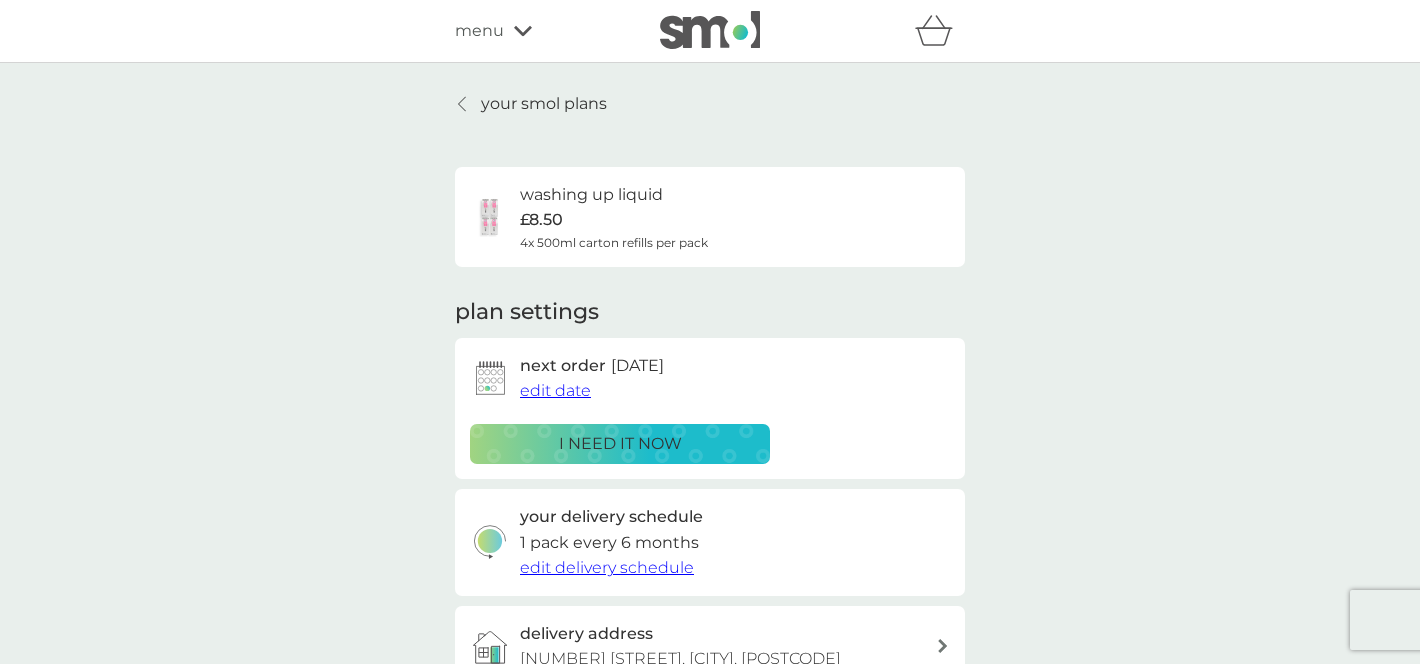 click on "your smol plans" at bounding box center (544, 104) 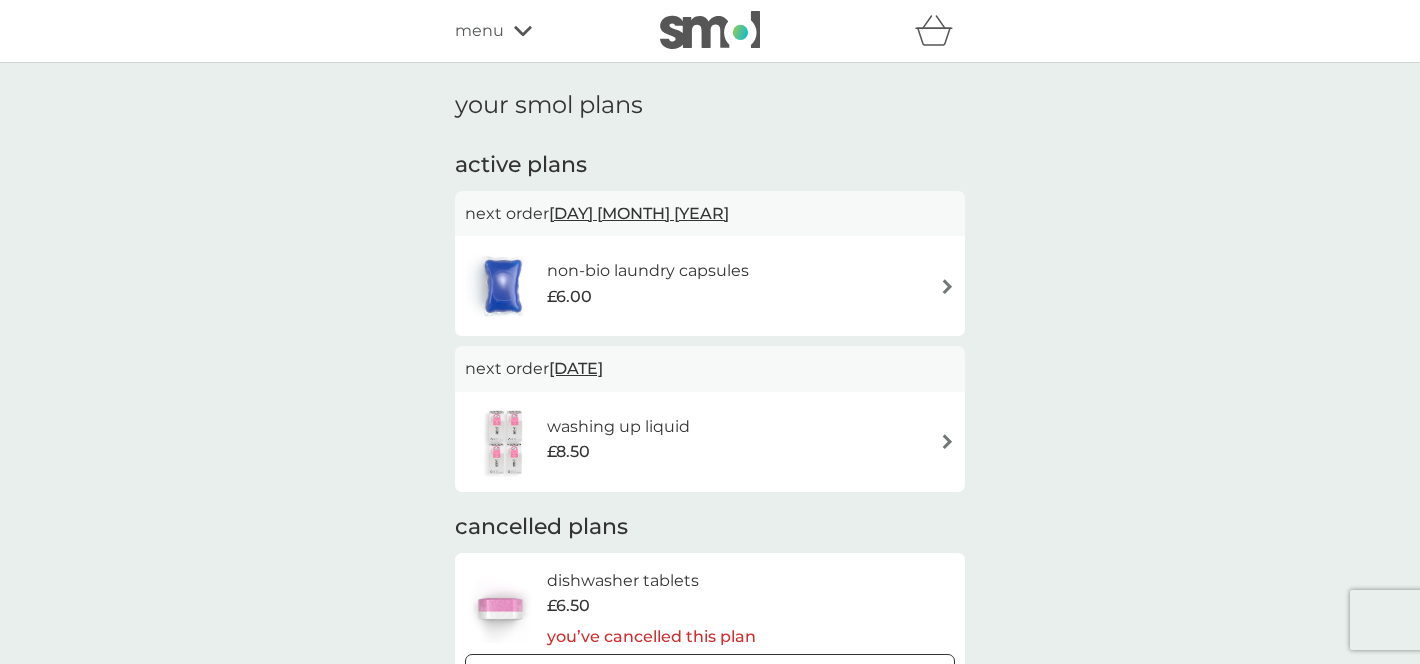 click on "[DATE]" at bounding box center (576, 368) 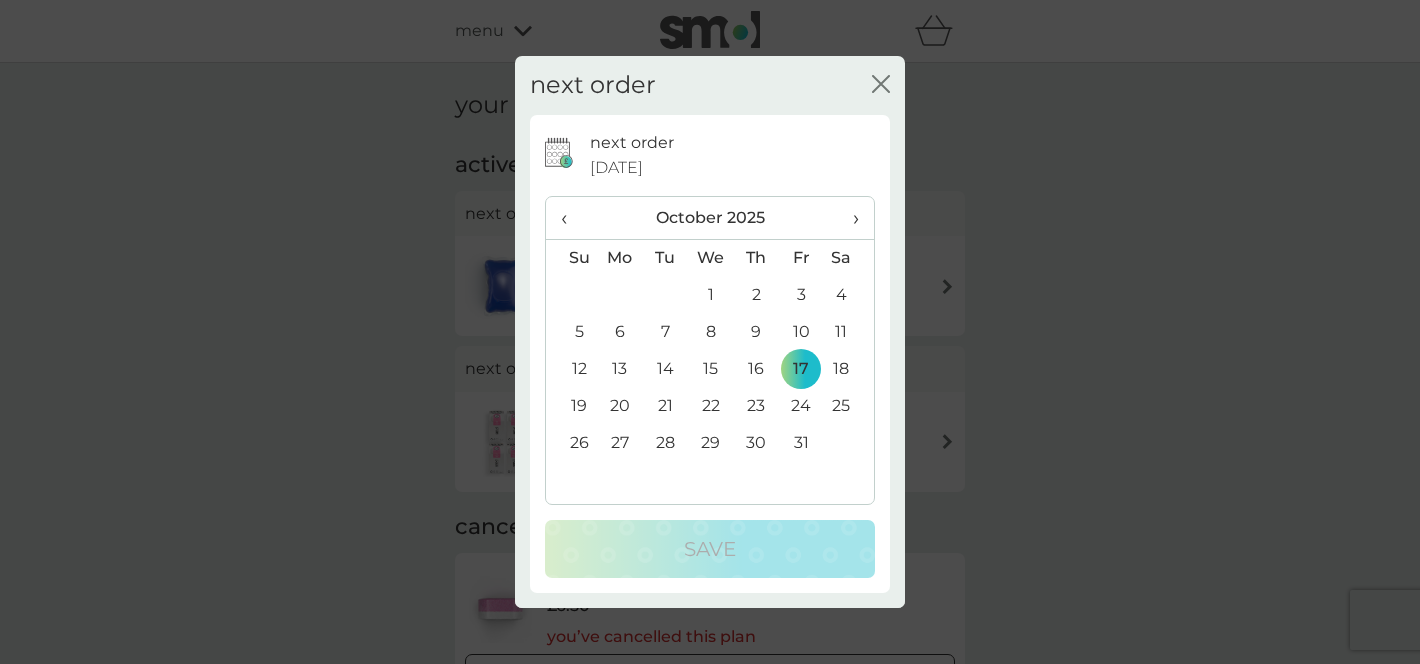 click on "‹" at bounding box center [571, 218] 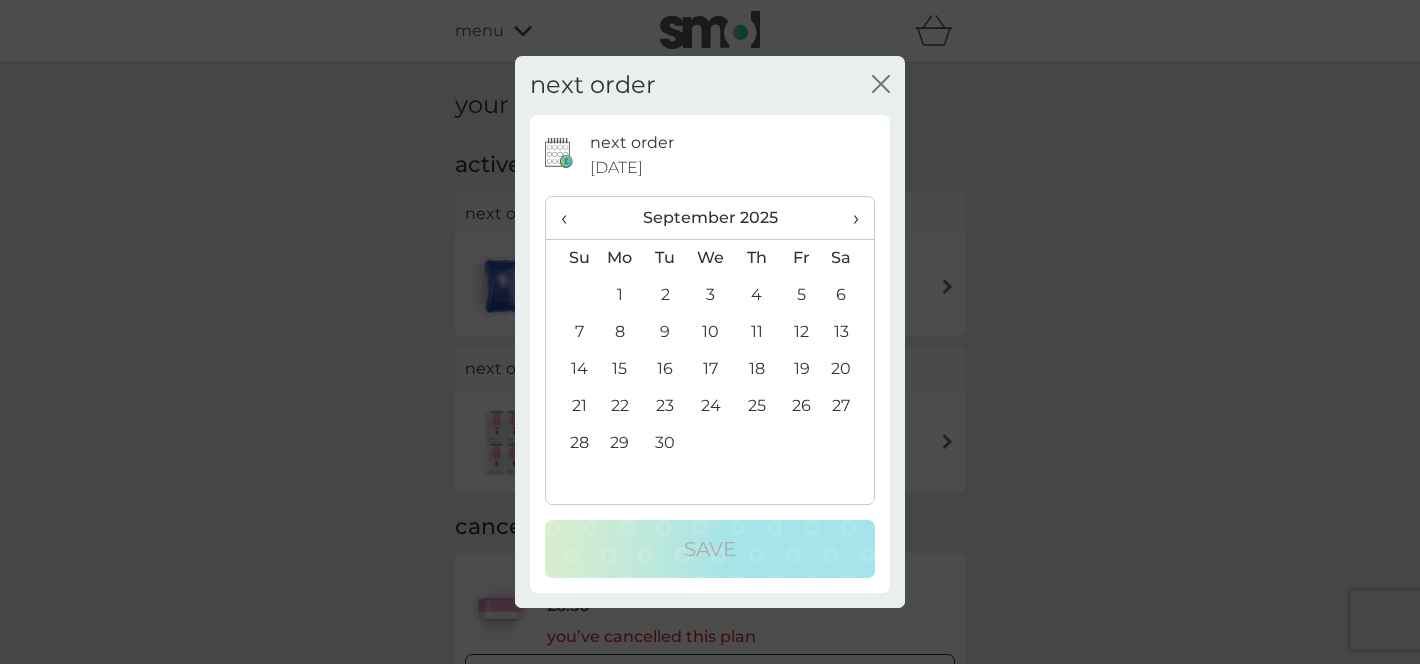 click on "‹" at bounding box center [571, 218] 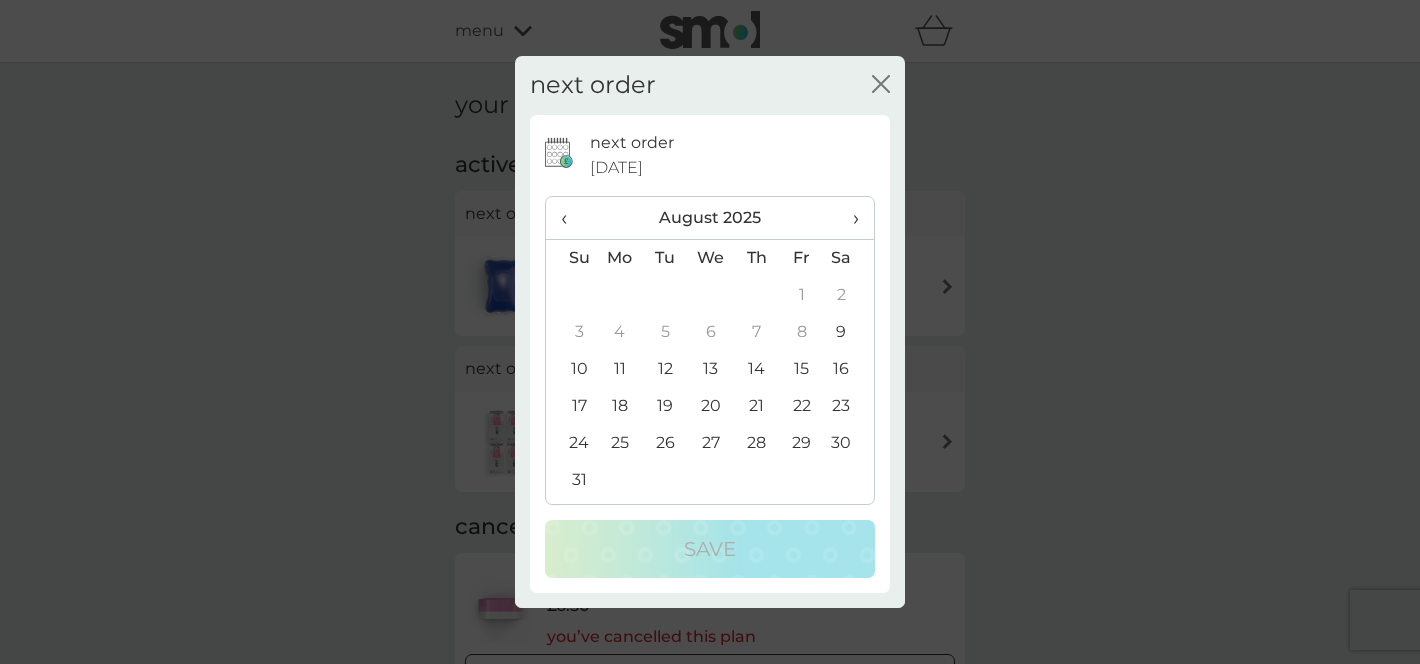 click on "12" at bounding box center [665, 369] 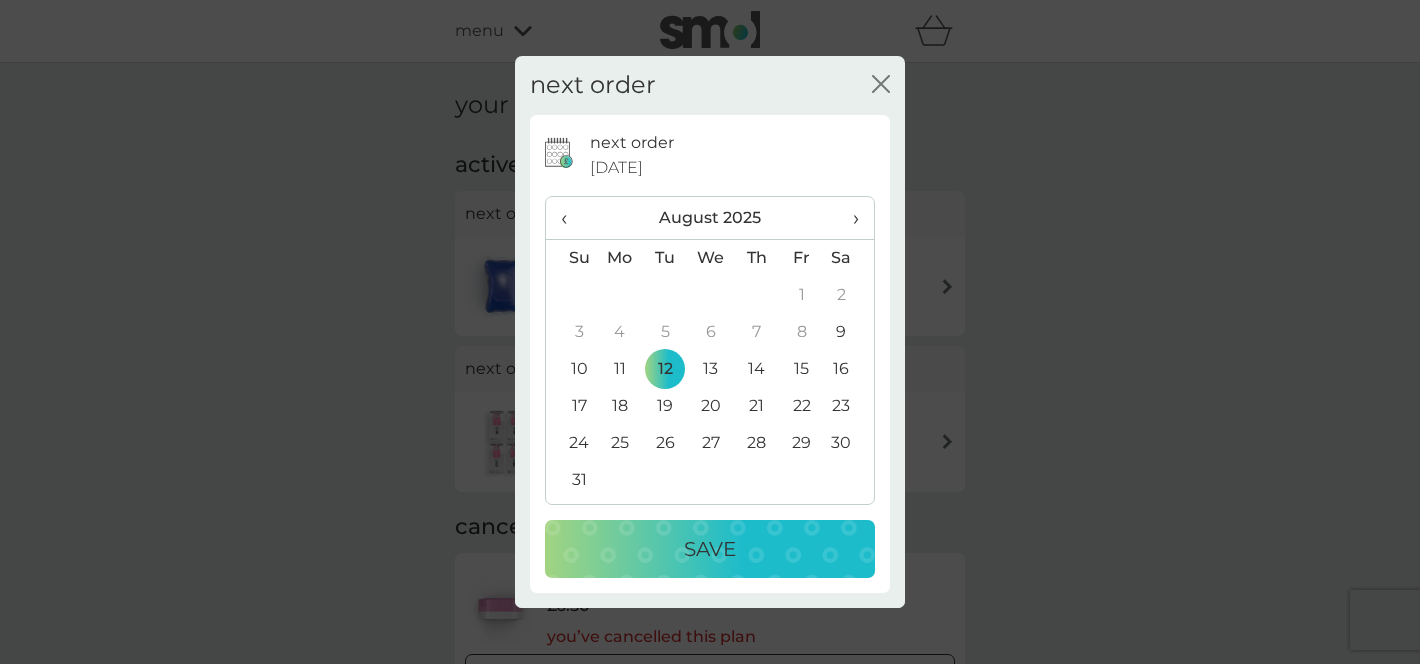 click on "10" at bounding box center (571, 369) 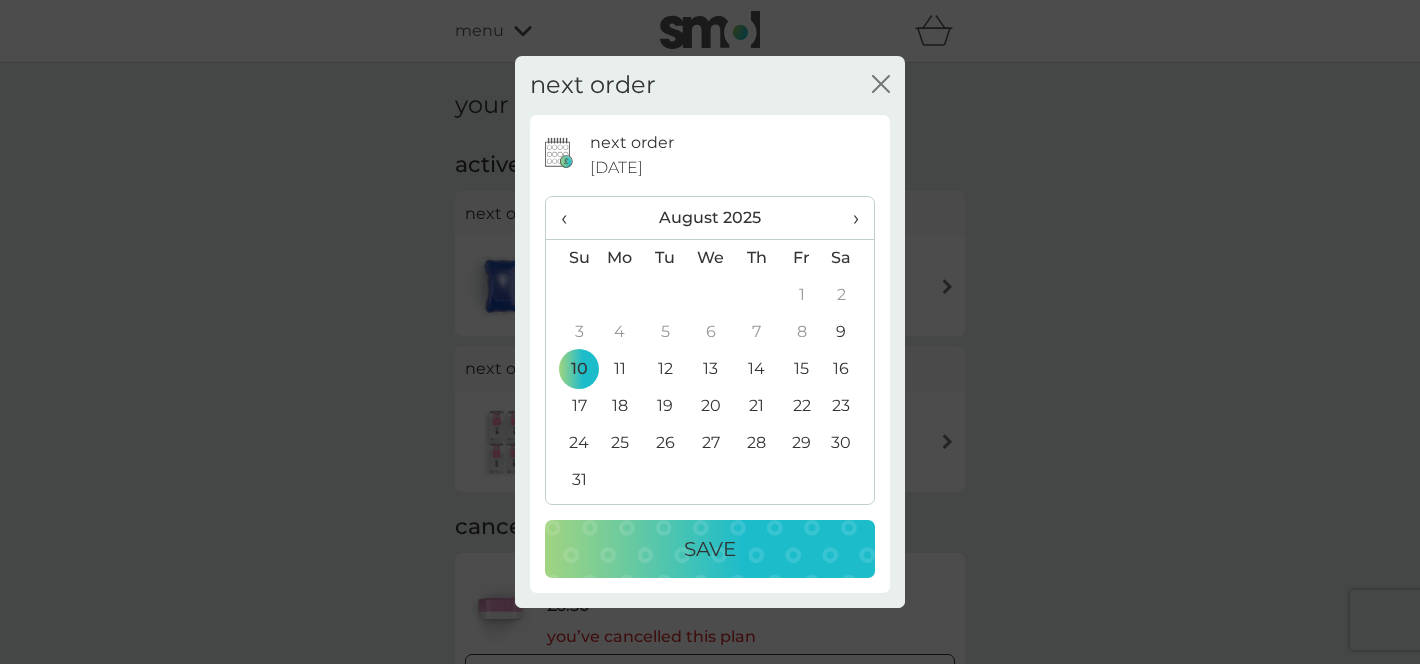click on "9" at bounding box center [849, 332] 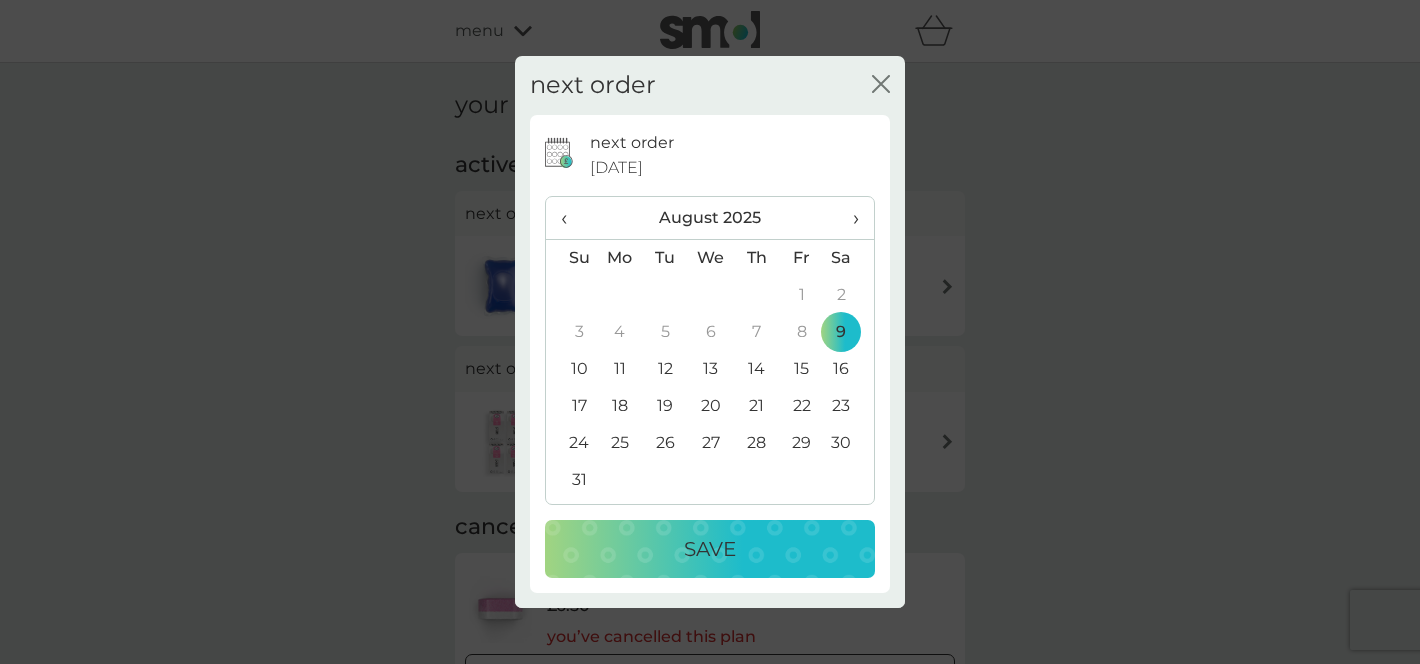 click on "Save" at bounding box center (710, 549) 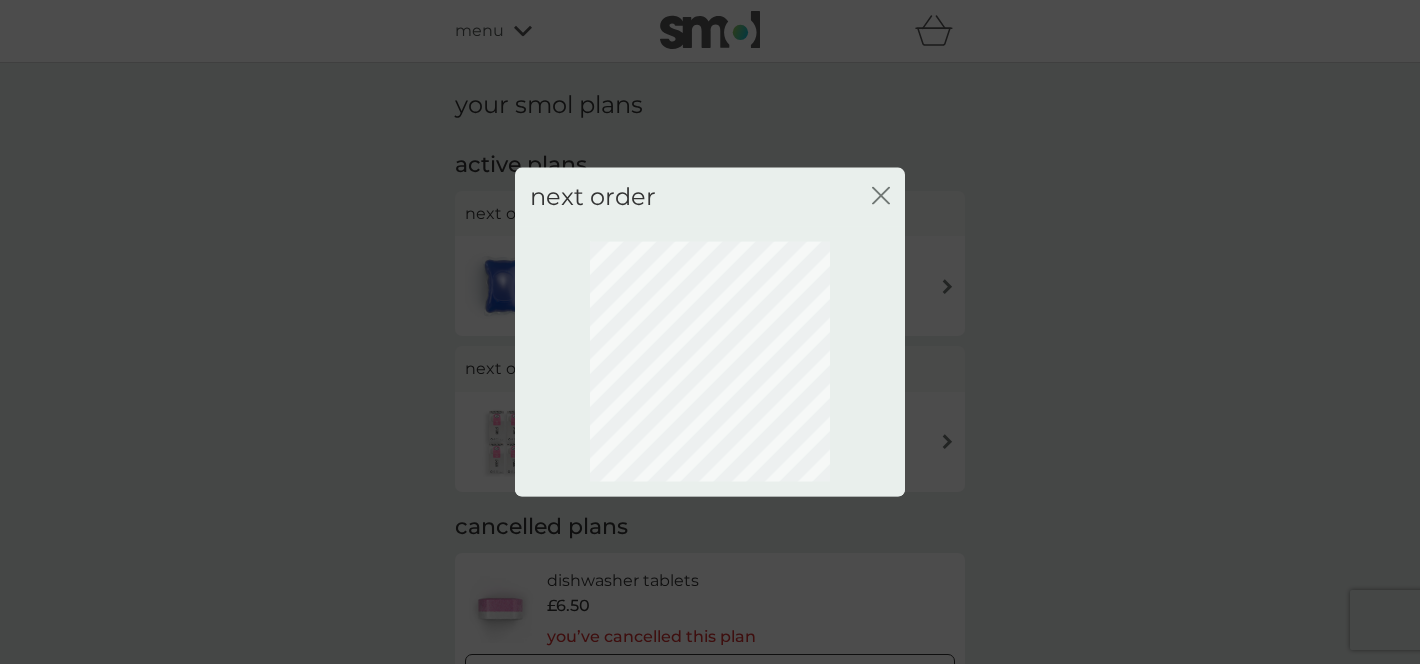 click on "close" 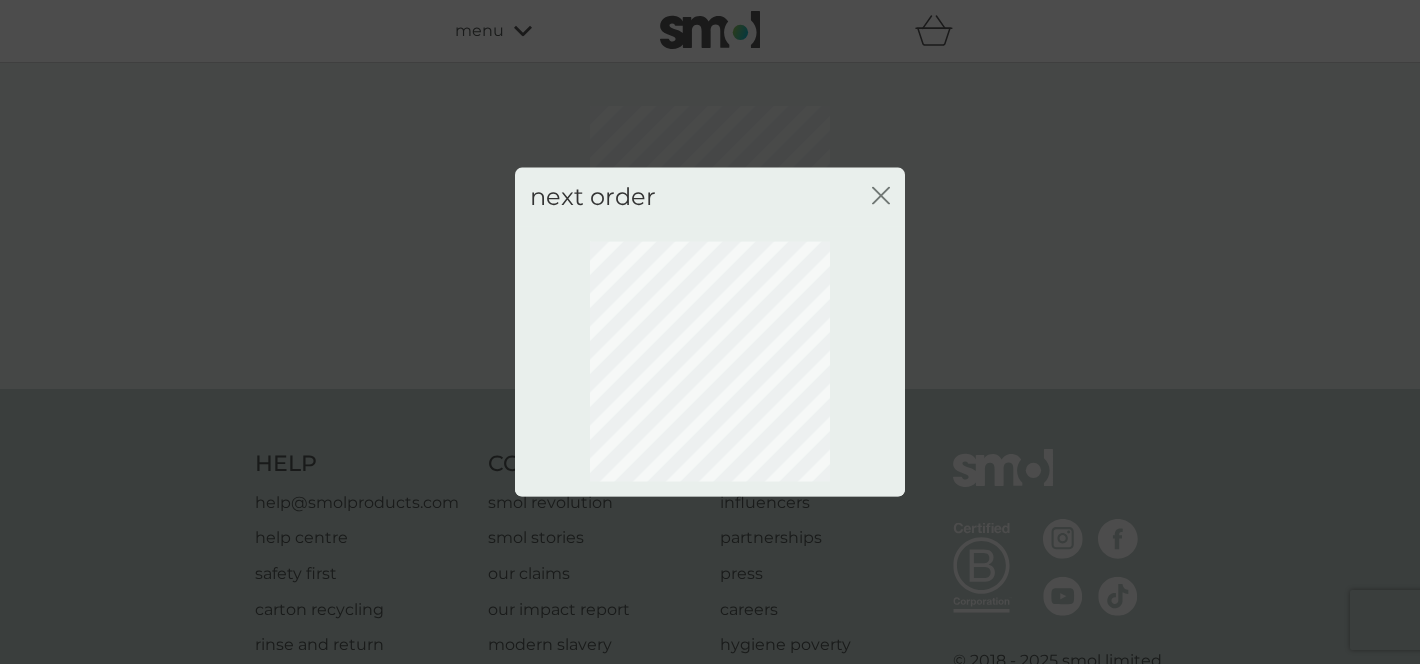 click 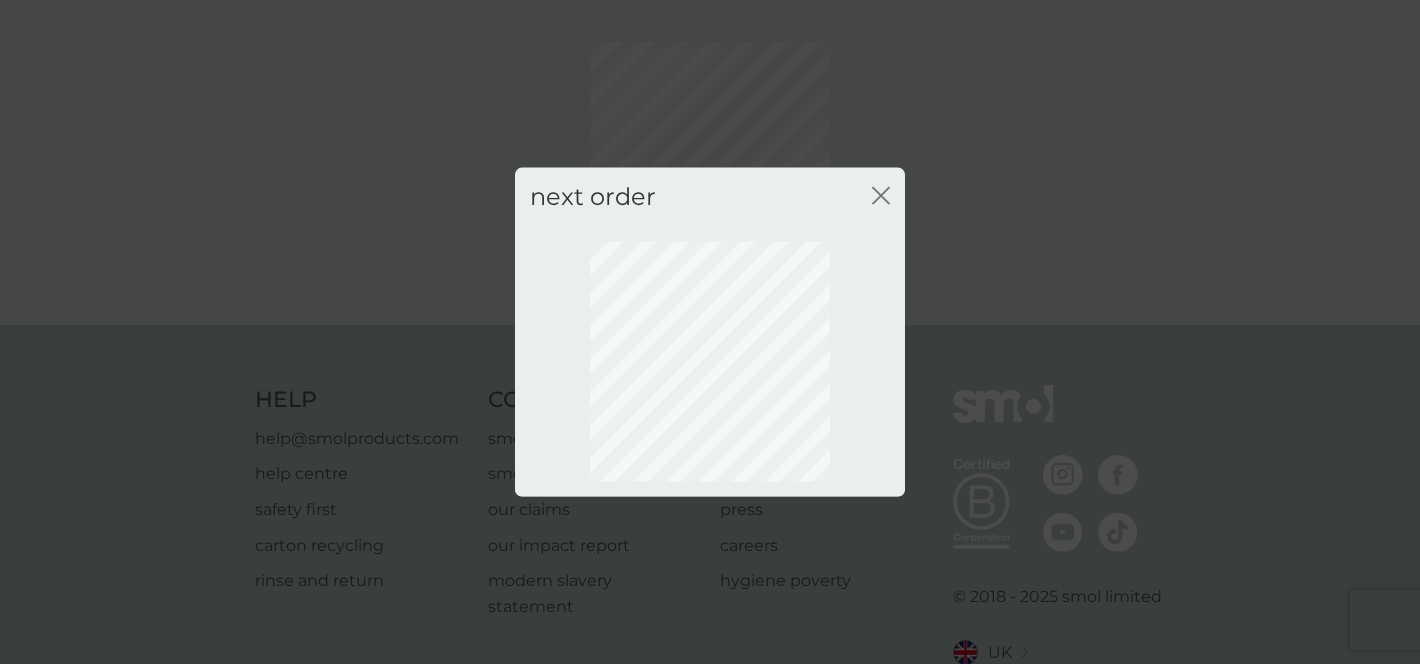 scroll, scrollTop: 0, scrollLeft: 0, axis: both 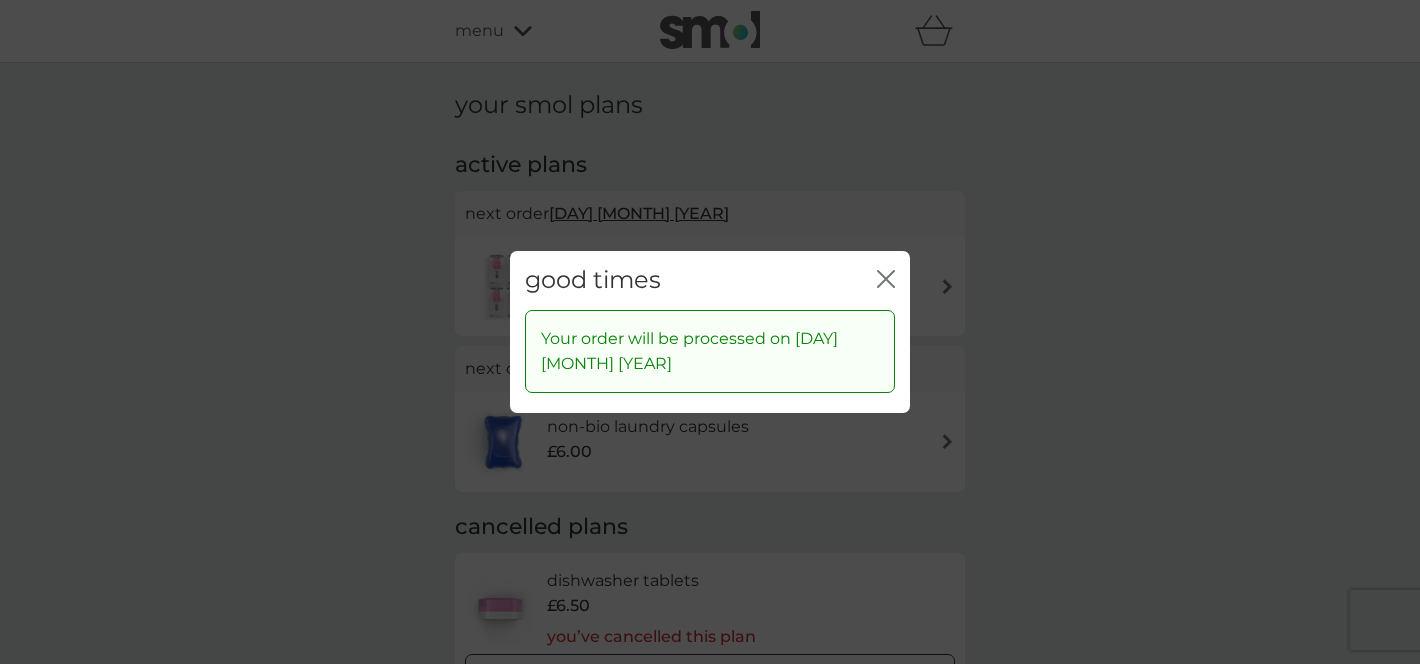 click on "close" 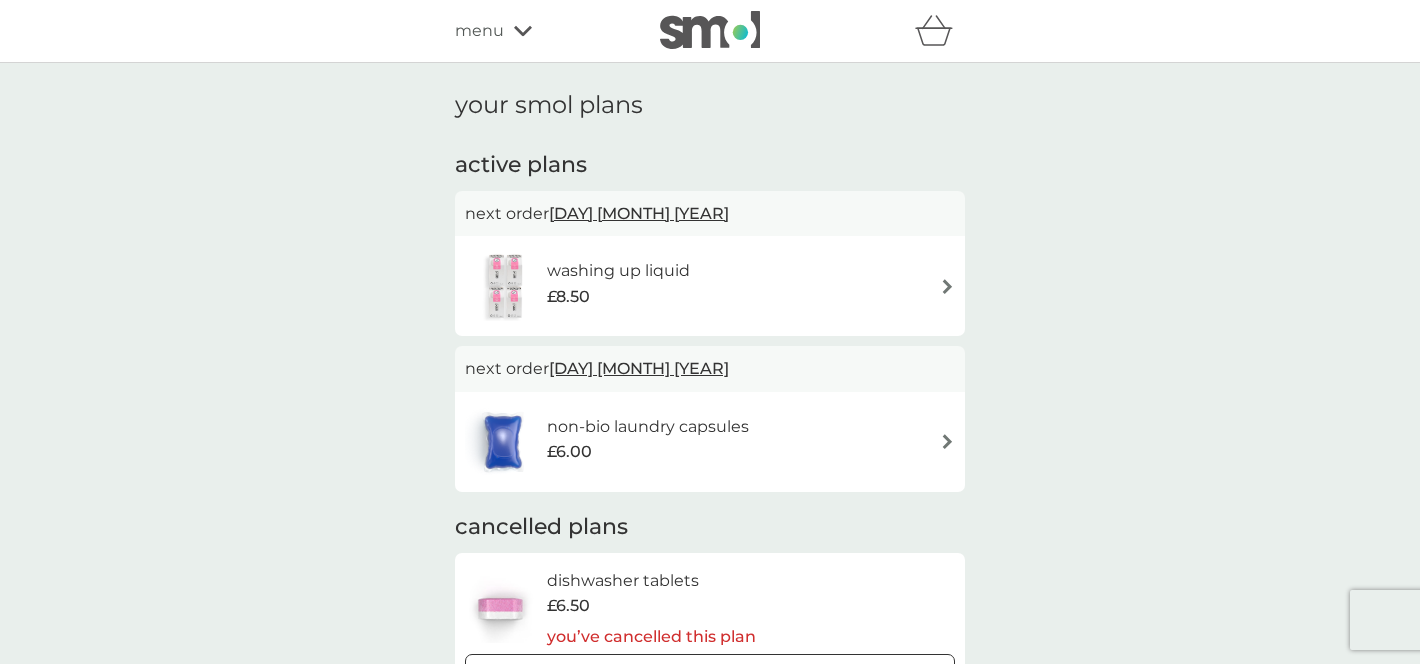 click on "non-bio laundry capsules" at bounding box center (648, 427) 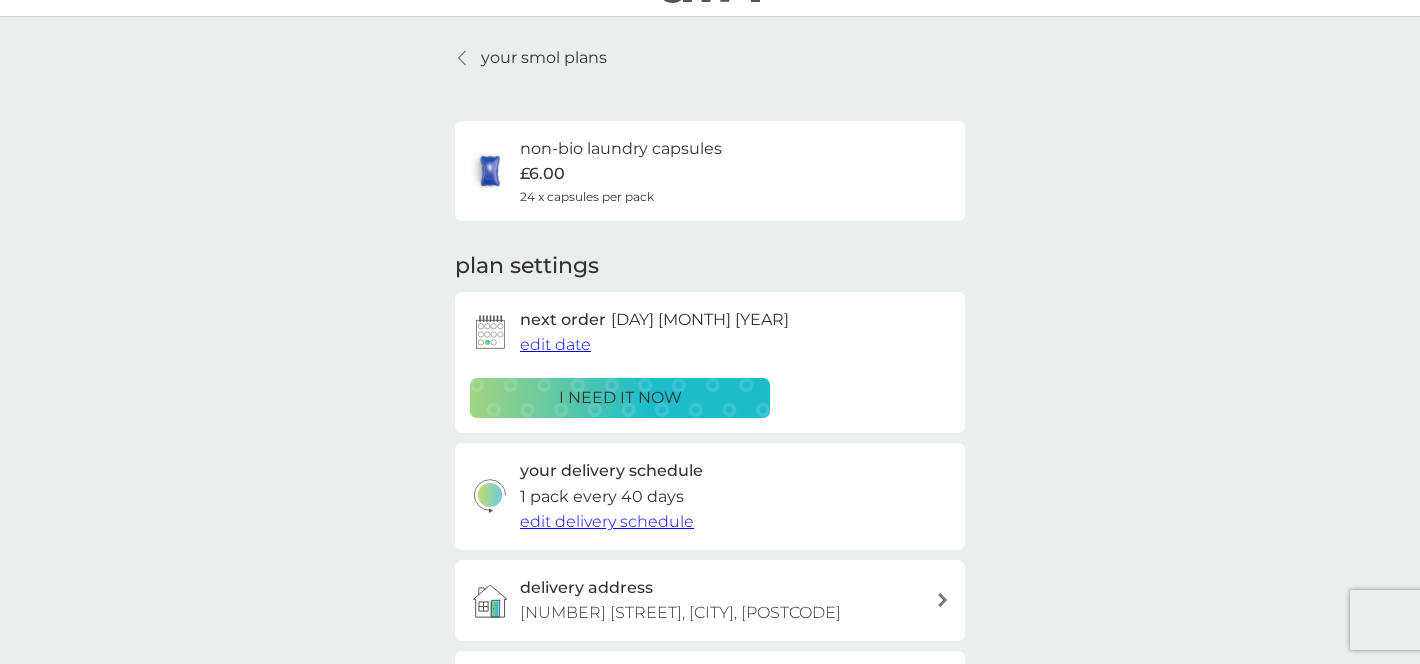 scroll, scrollTop: 0, scrollLeft: 0, axis: both 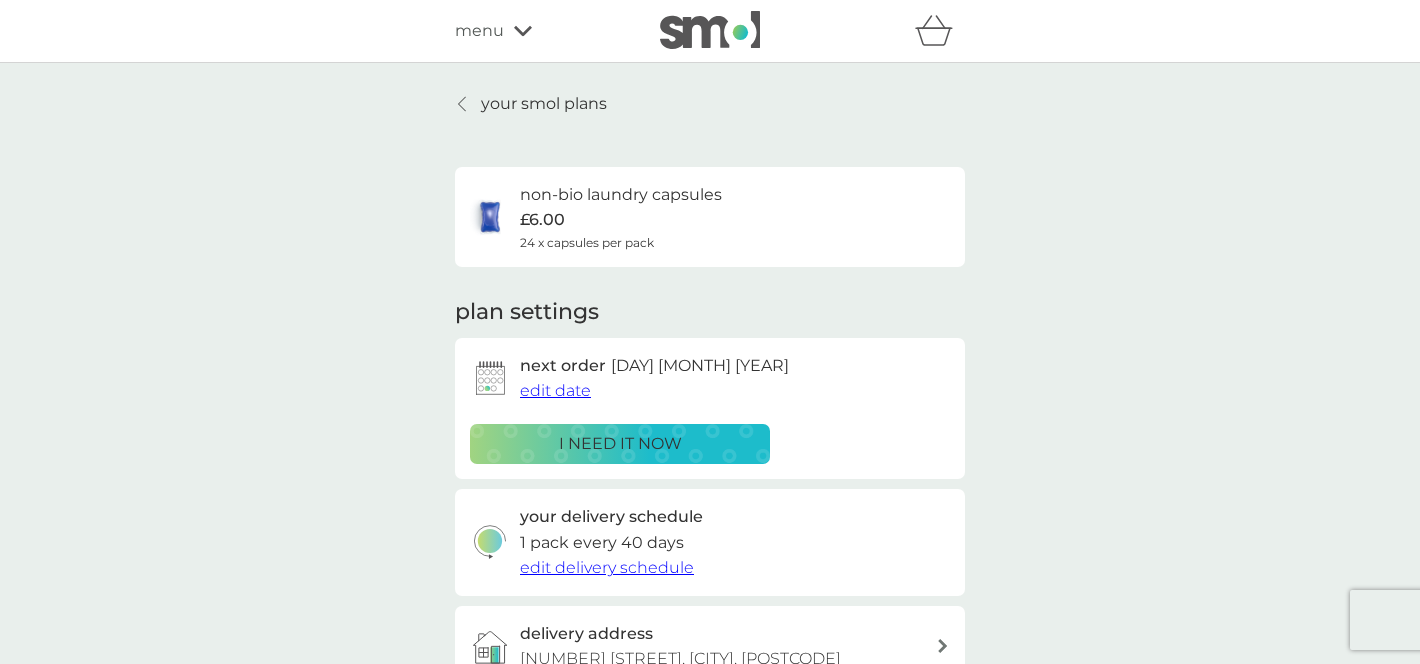 click on "non-bio laundry capsules £6.00 24 x capsules per pack" at bounding box center [710, 217] 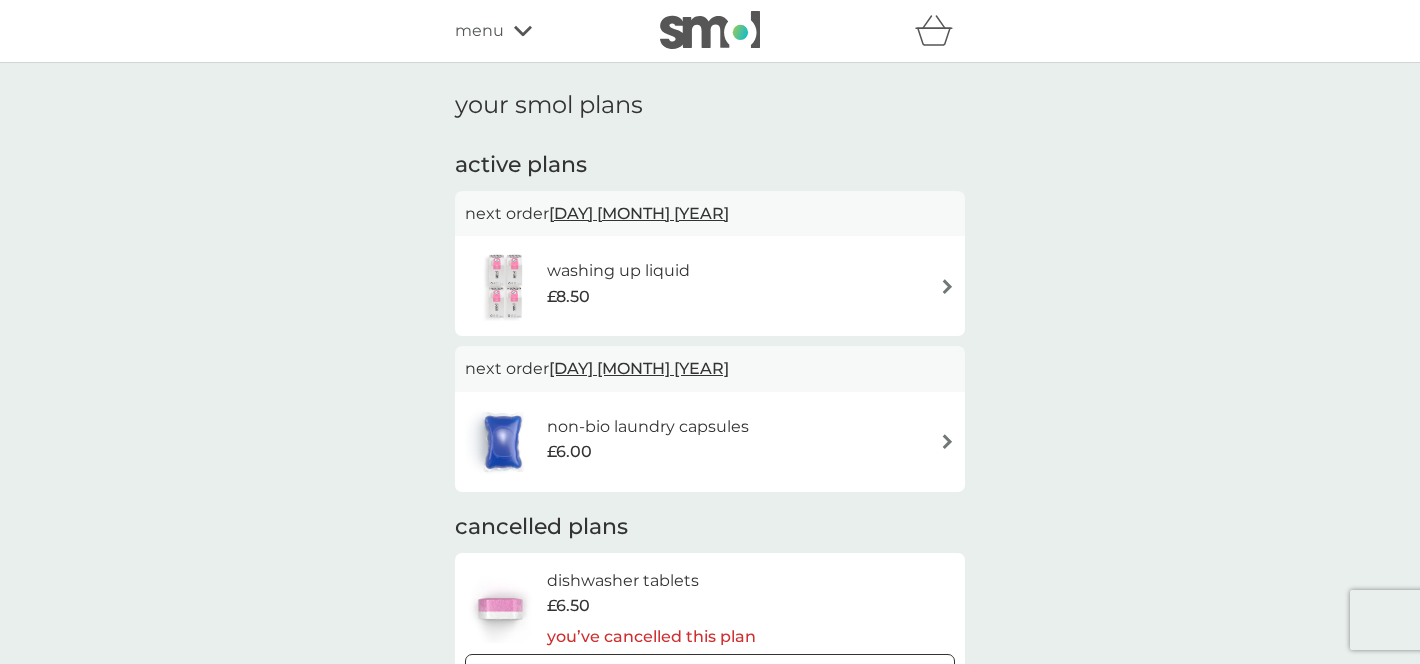 click on "[DAY] [MONTH] [YEAR]" at bounding box center [639, 368] 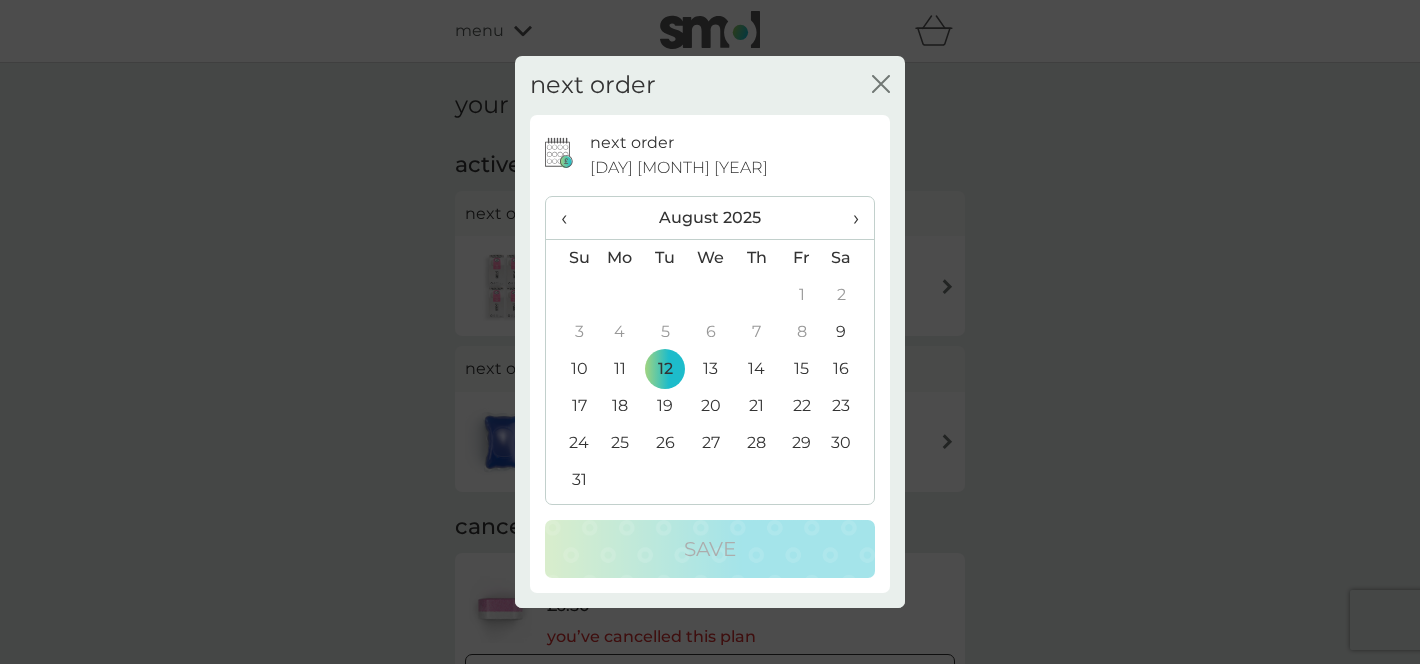 click on "9" at bounding box center [849, 332] 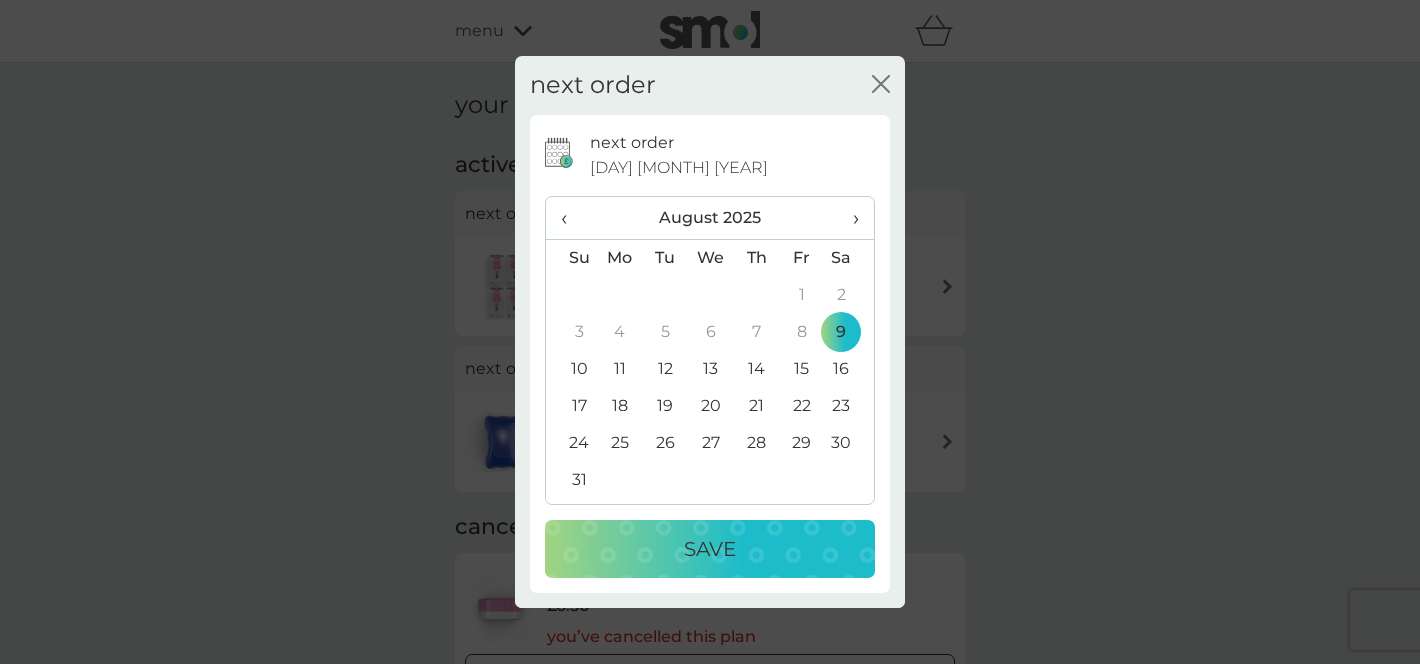 click on "Save" at bounding box center [710, 549] 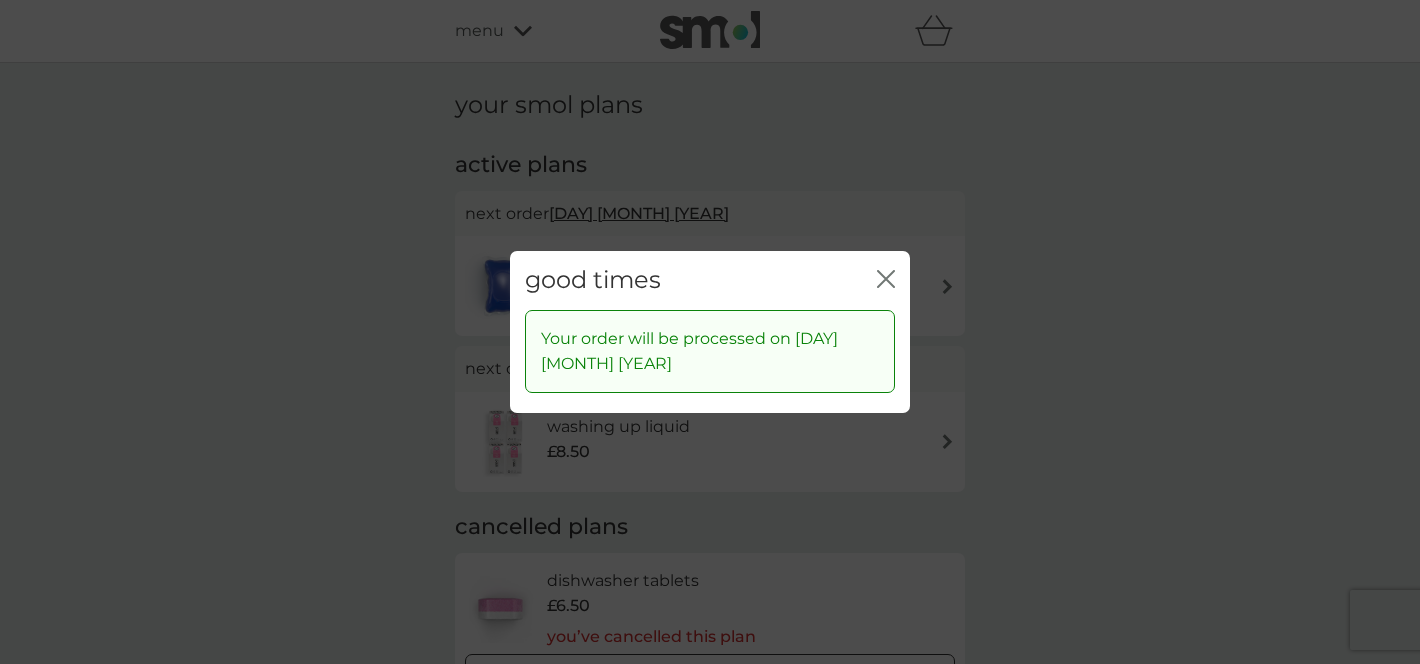 click on "close" 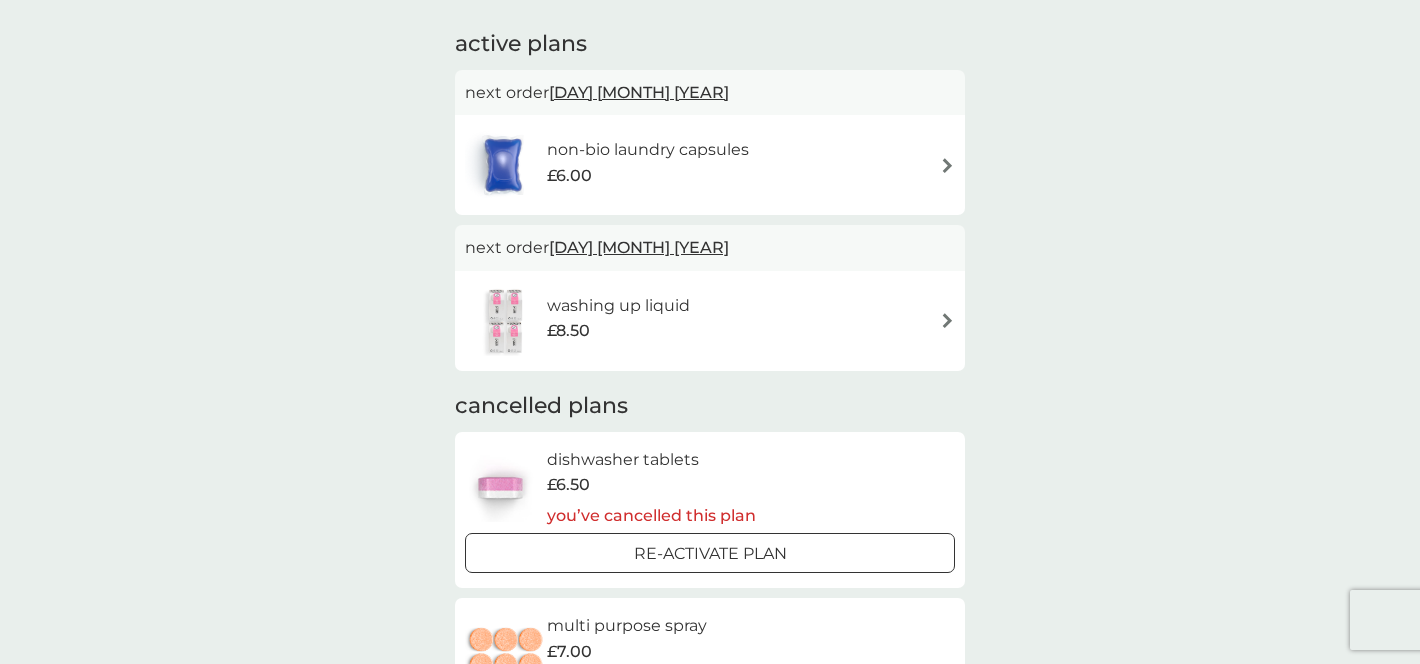 scroll, scrollTop: 0, scrollLeft: 0, axis: both 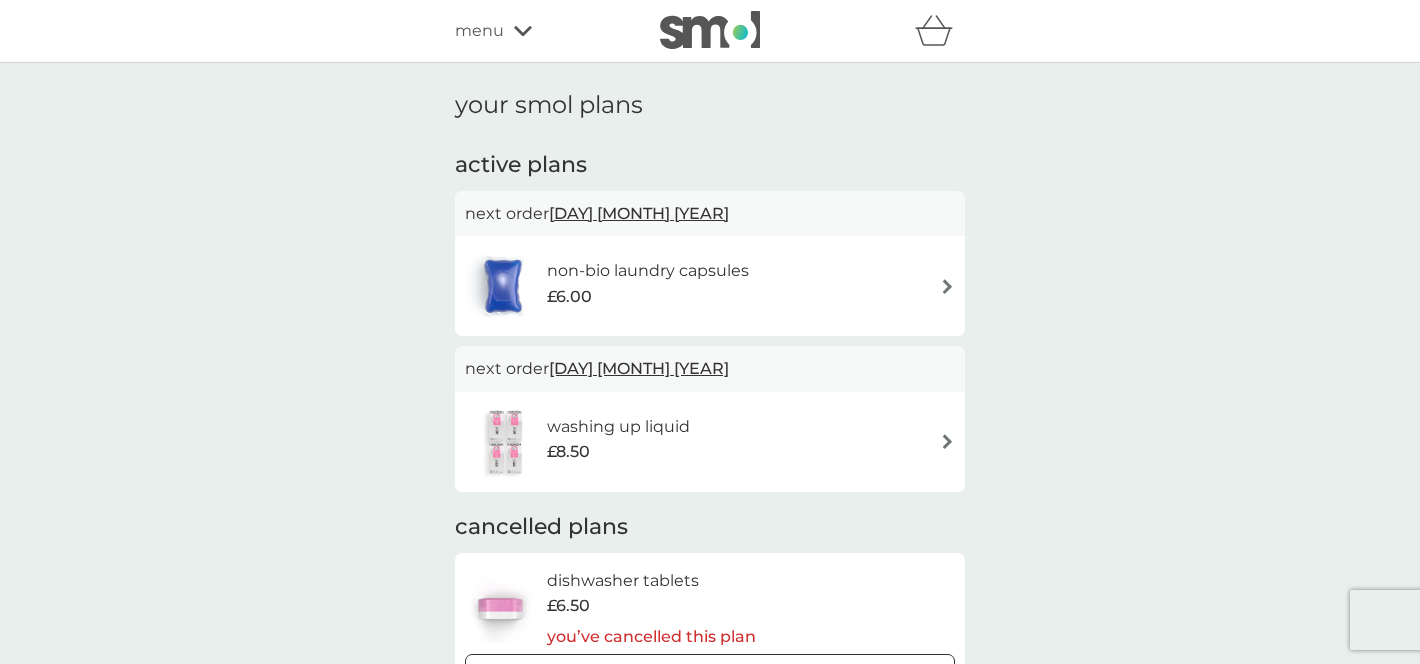 click at bounding box center [710, 30] 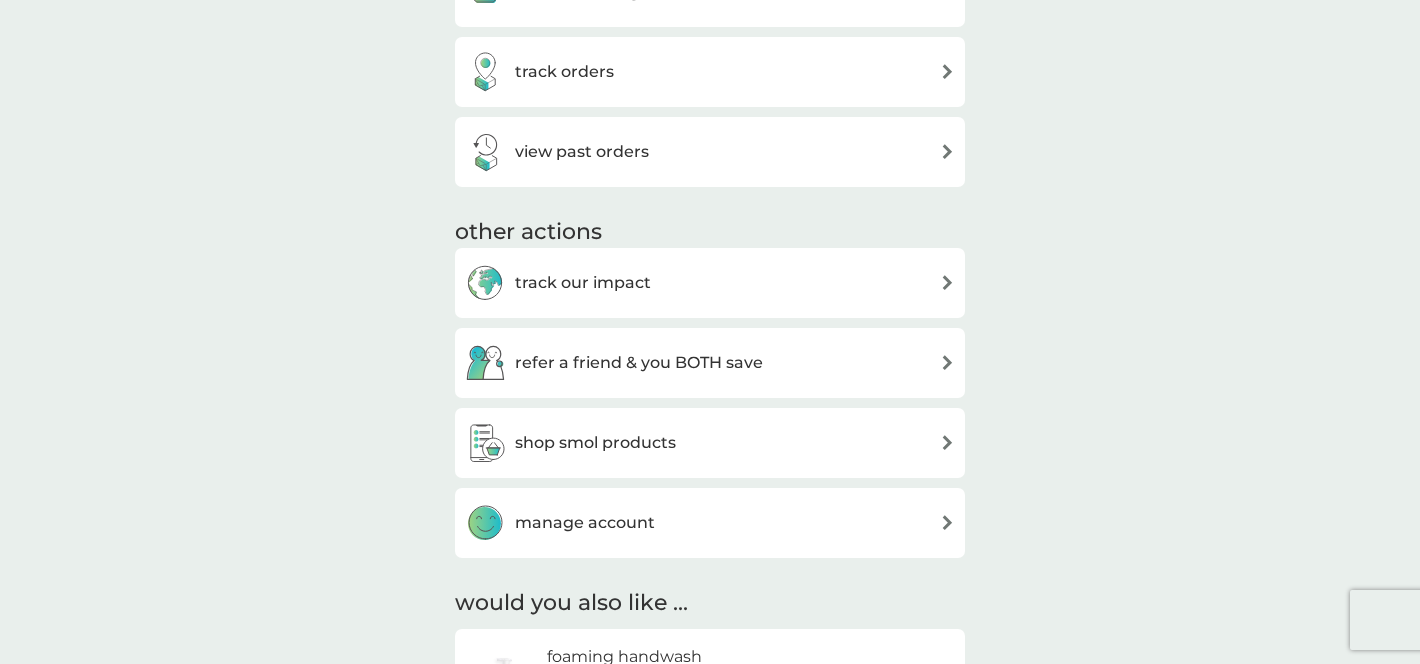 scroll, scrollTop: 886, scrollLeft: 0, axis: vertical 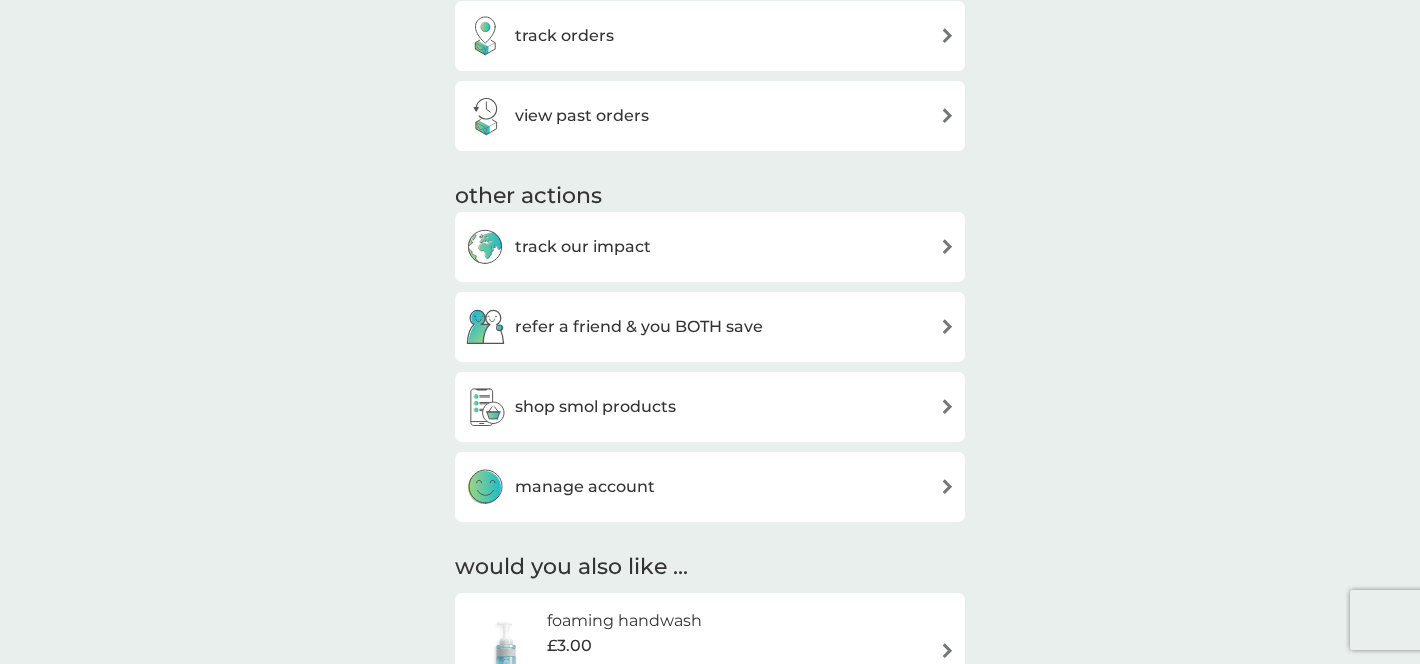 click on "shop smol products" at bounding box center [595, 407] 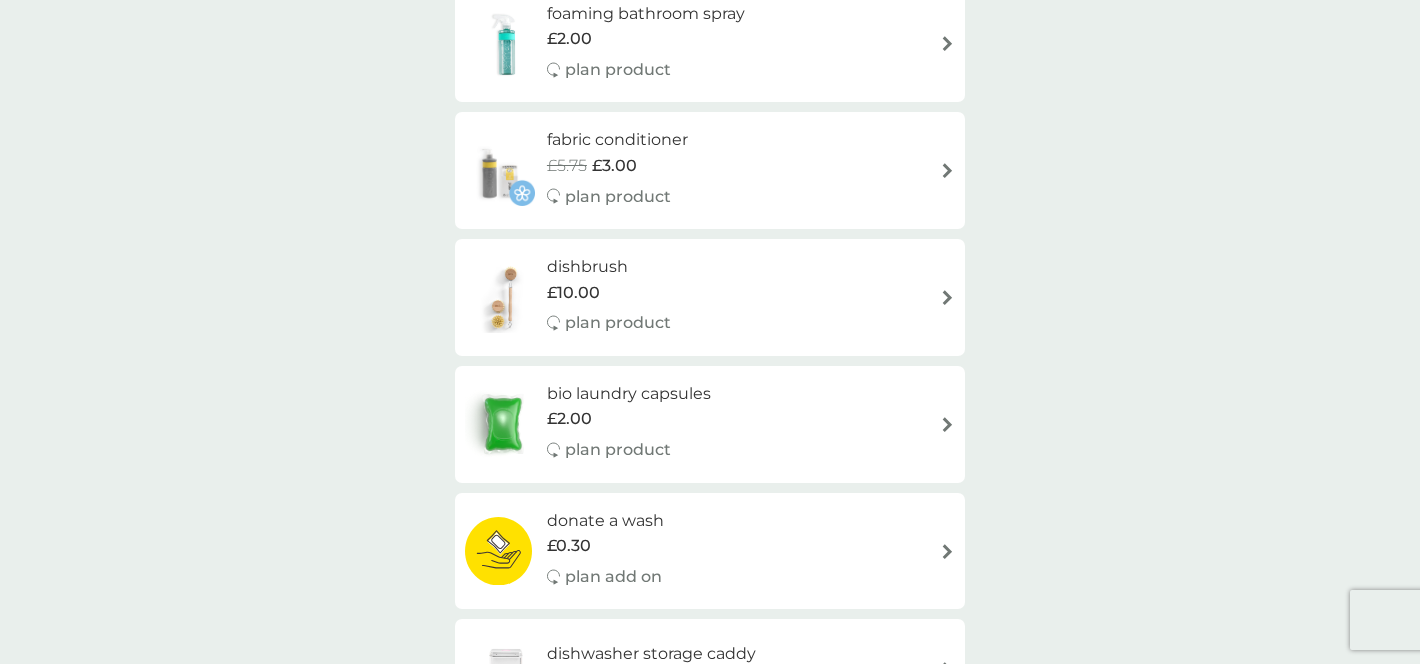 scroll, scrollTop: 414, scrollLeft: 0, axis: vertical 